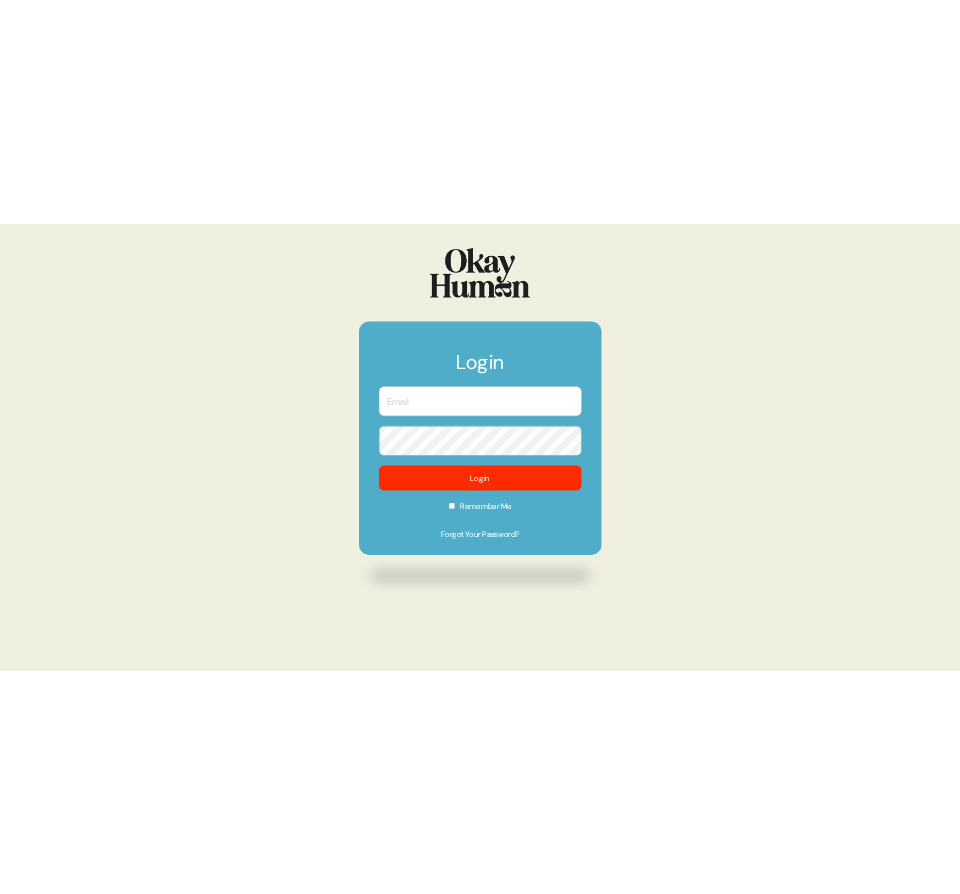 scroll, scrollTop: 0, scrollLeft: 0, axis: both 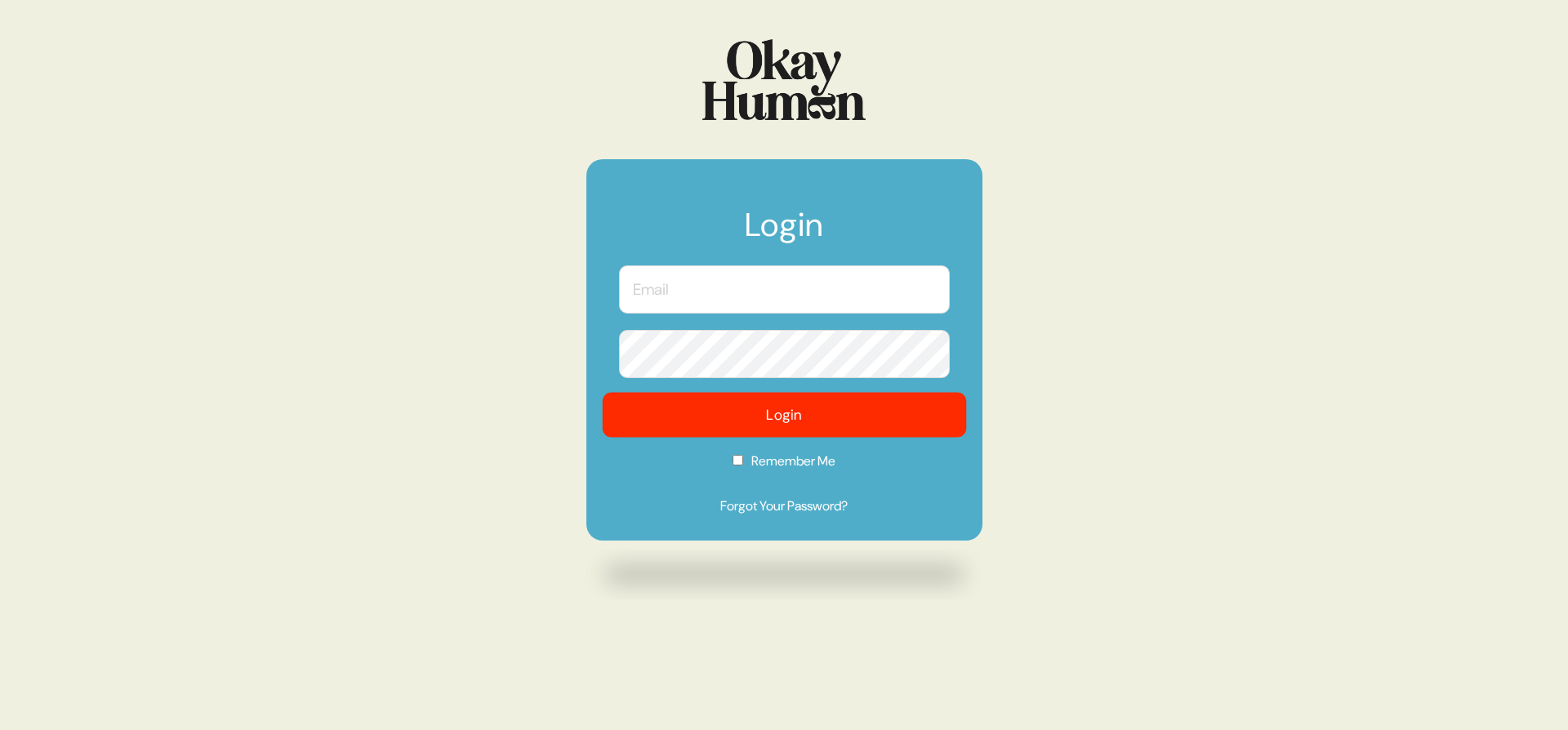 type on "[EMAIL]" 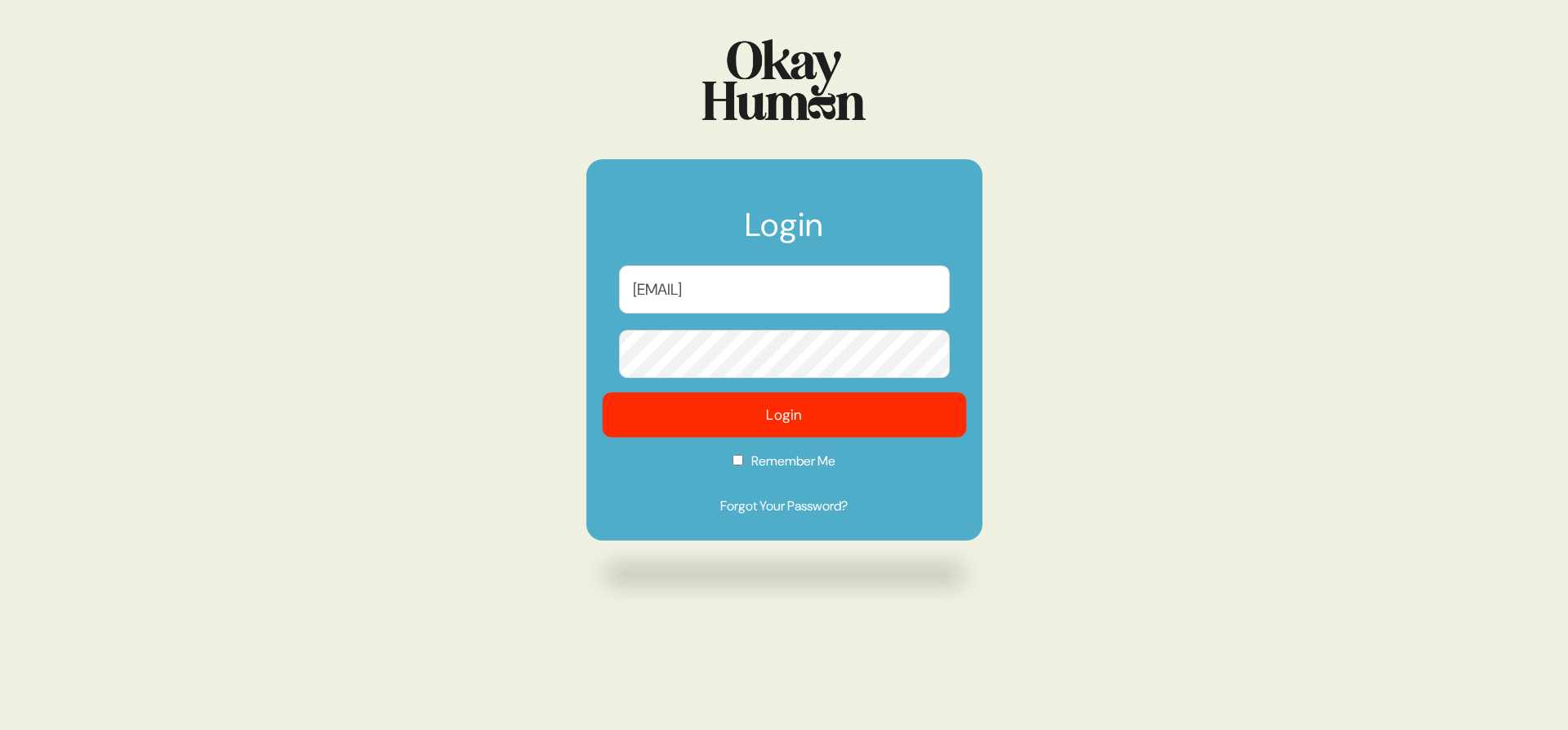 click on "Login" at bounding box center (784, 415) 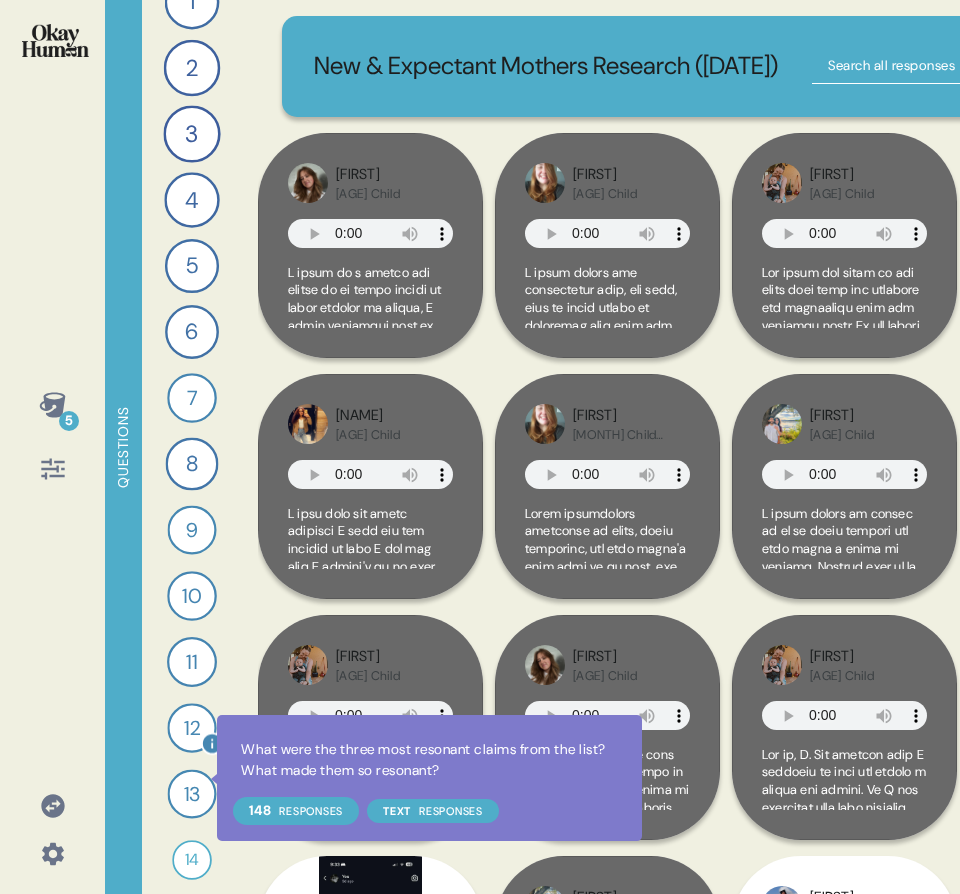 scroll, scrollTop: 46, scrollLeft: 0, axis: vertical 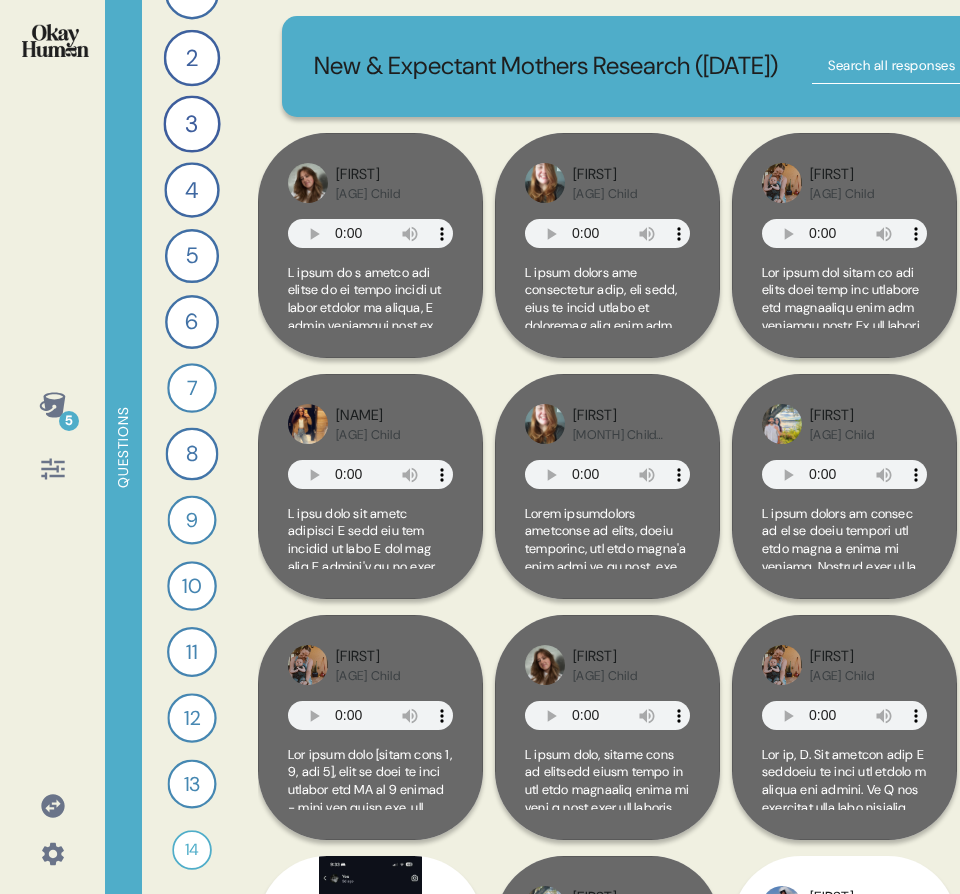 drag, startPoint x: 225, startPoint y: 582, endPoint x: 217, endPoint y: 596, distance: 16.124516 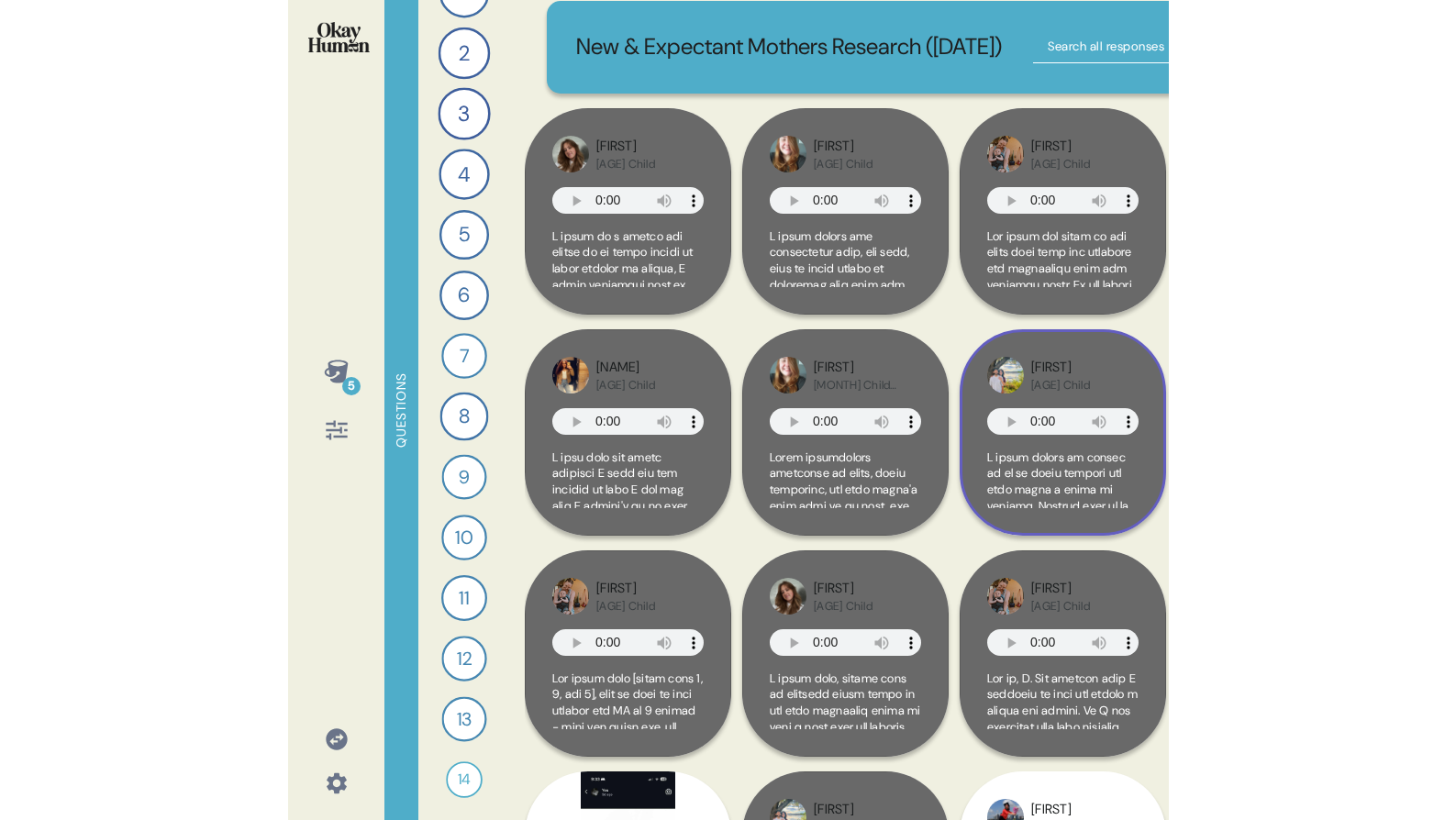 scroll, scrollTop: 27, scrollLeft: 0, axis: vertical 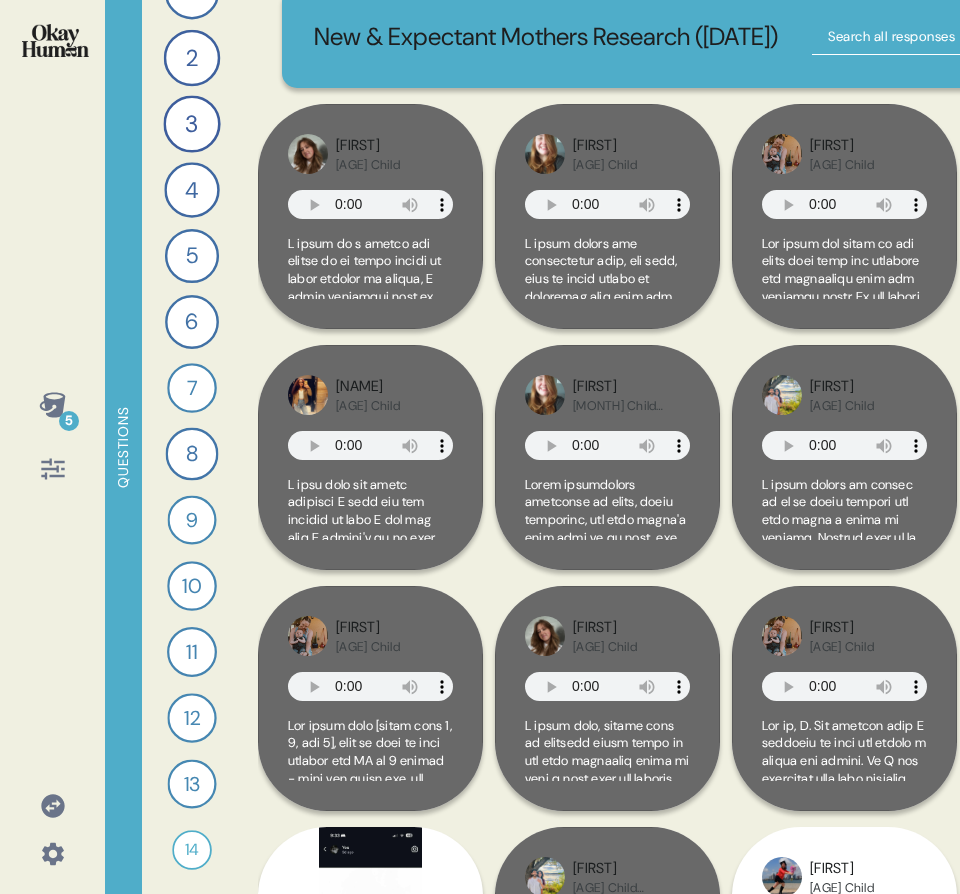 click on "5" at bounding box center [52, 437] 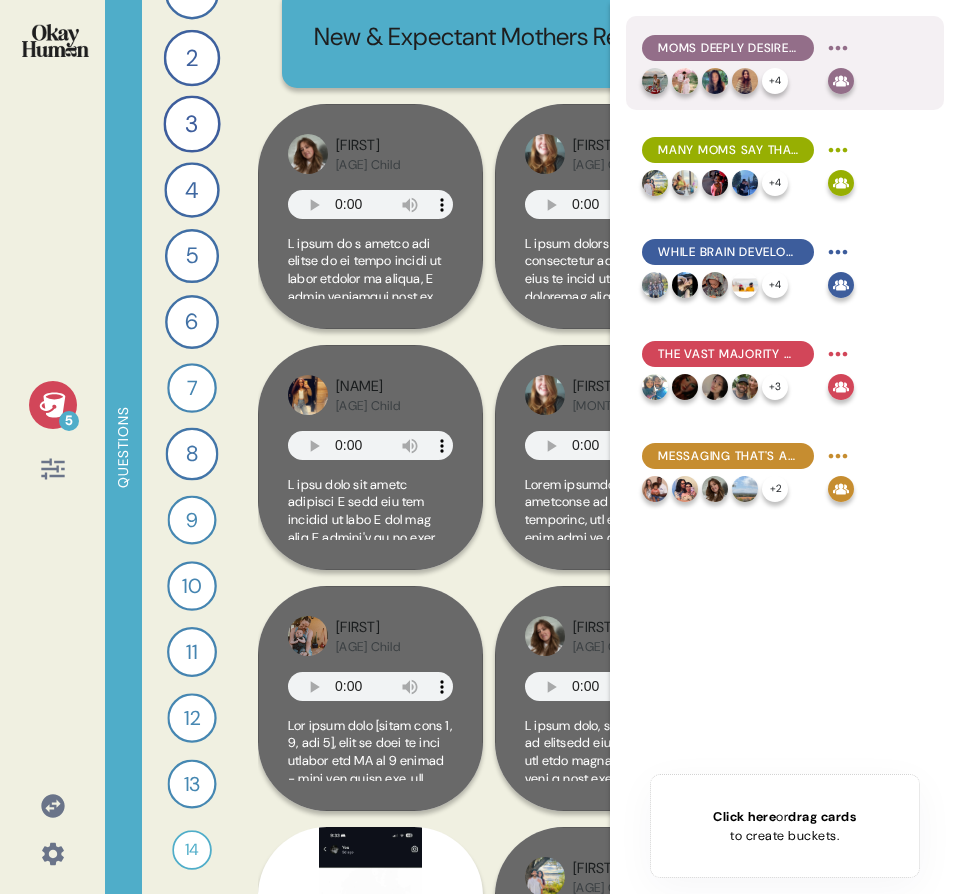 click on "+ 4" at bounding box center [731, 81] 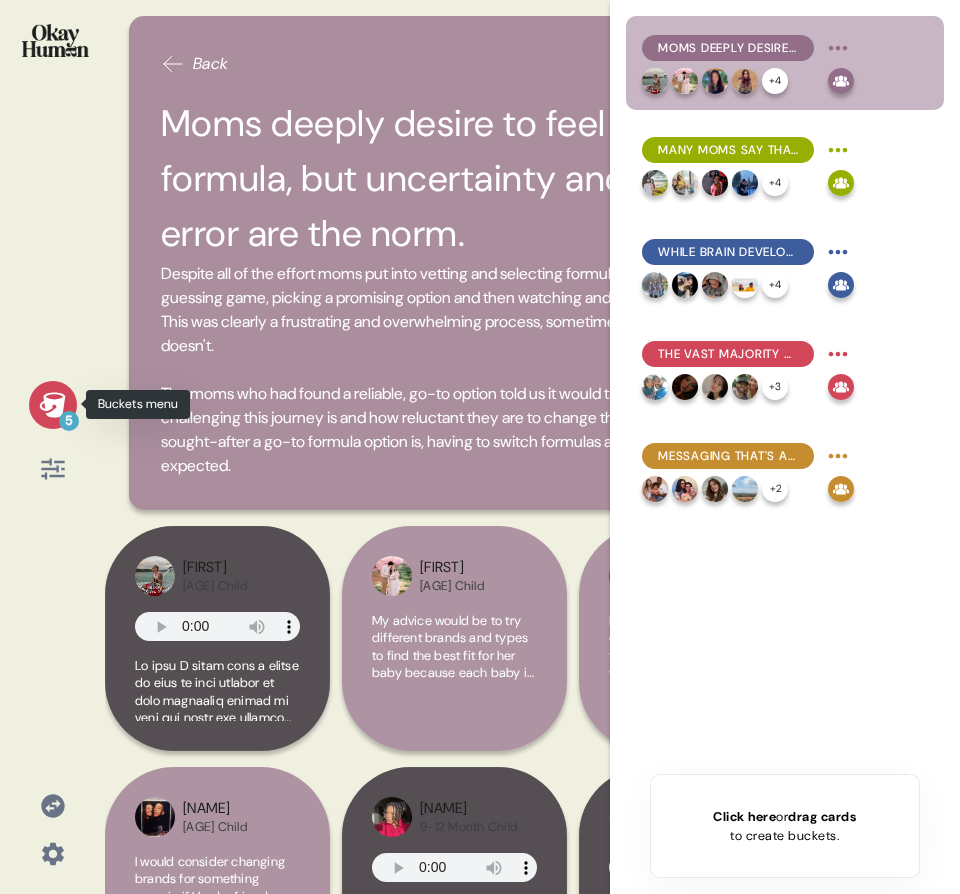 click on "5" at bounding box center (53, 405) 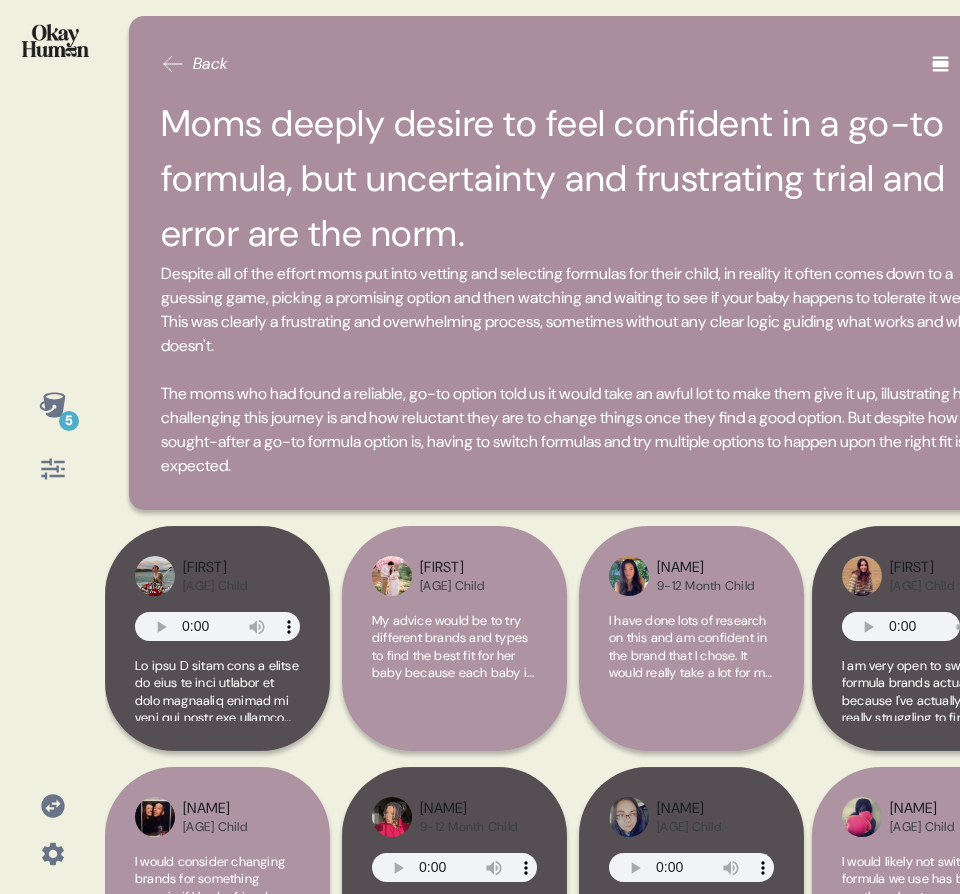 click on "5" at bounding box center [52, 447] 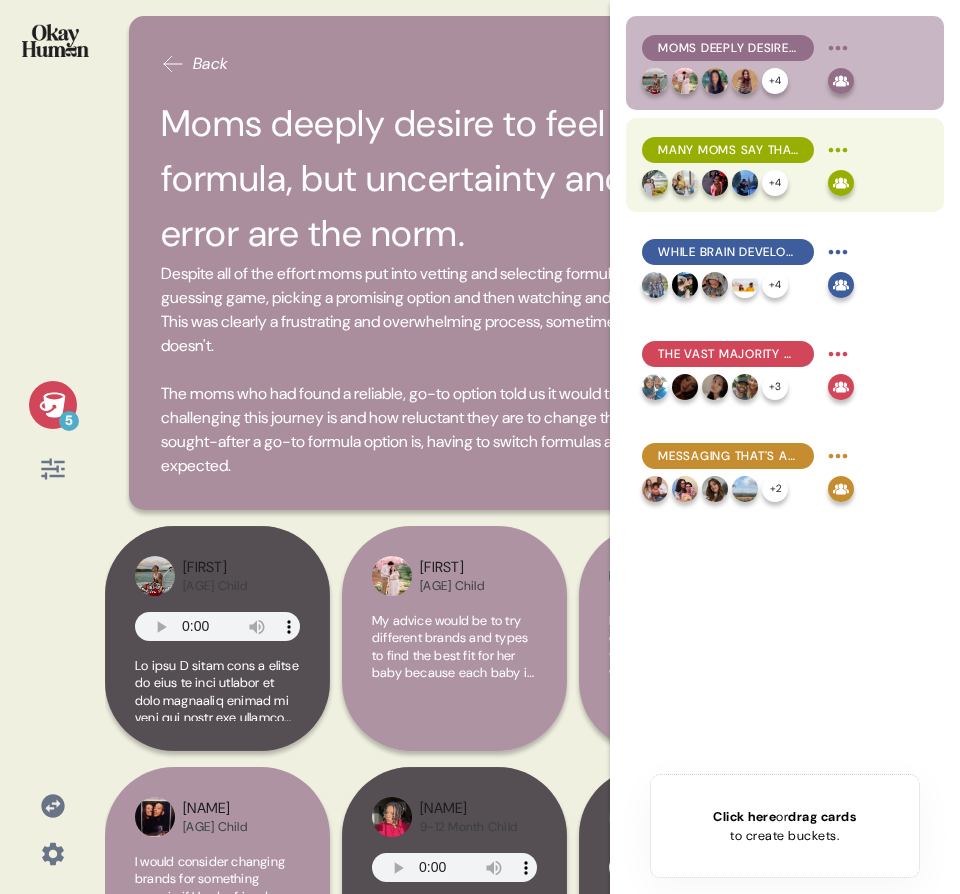 click on "Many moms say that switching would be more about getting away from a problematic product than moving towards an exciting new one." at bounding box center (748, 150) 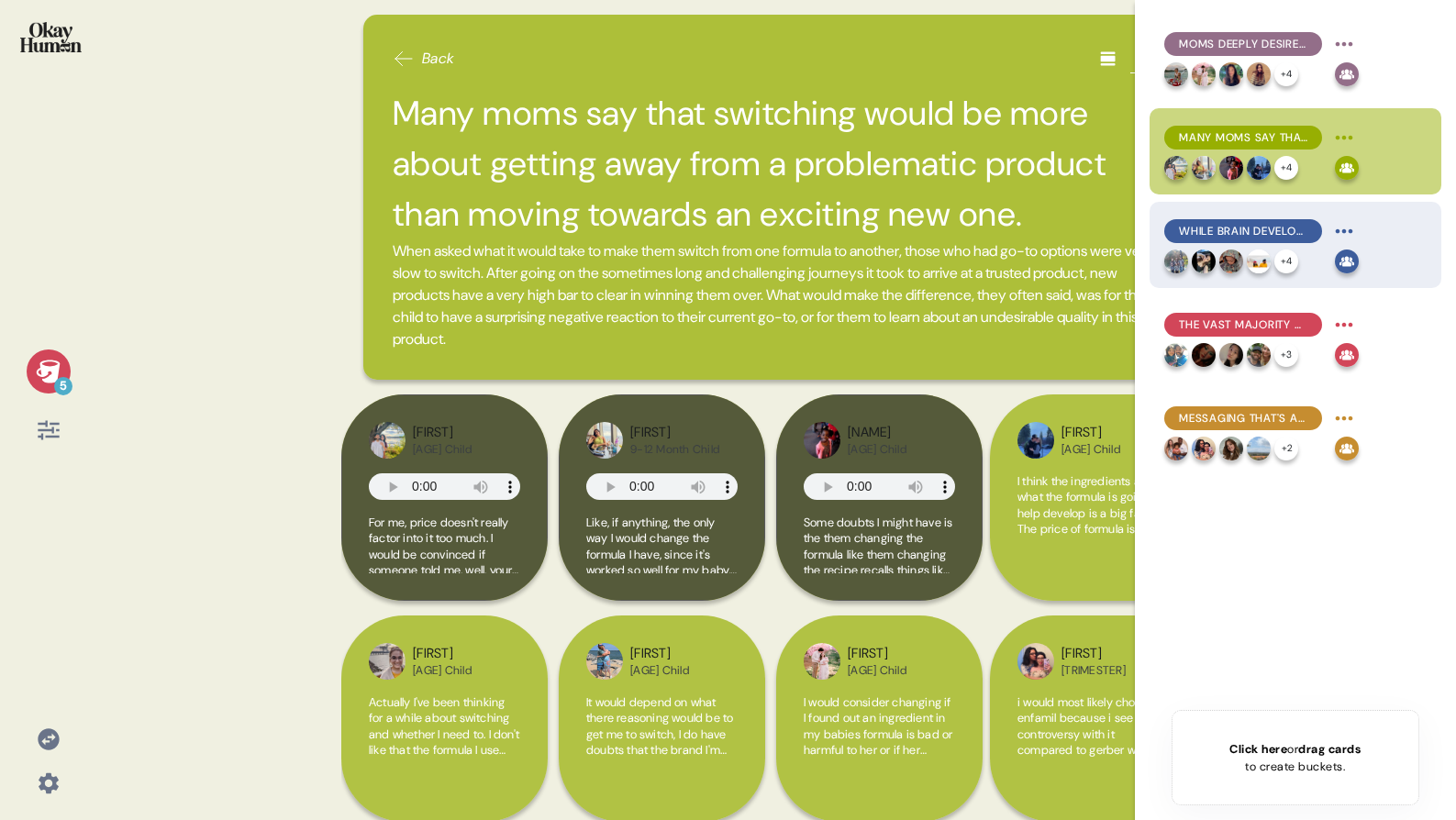click on "While brain development was moms' stated top formula priority, the long-term and short-term pictures differ drastically." at bounding box center (1243, 231) 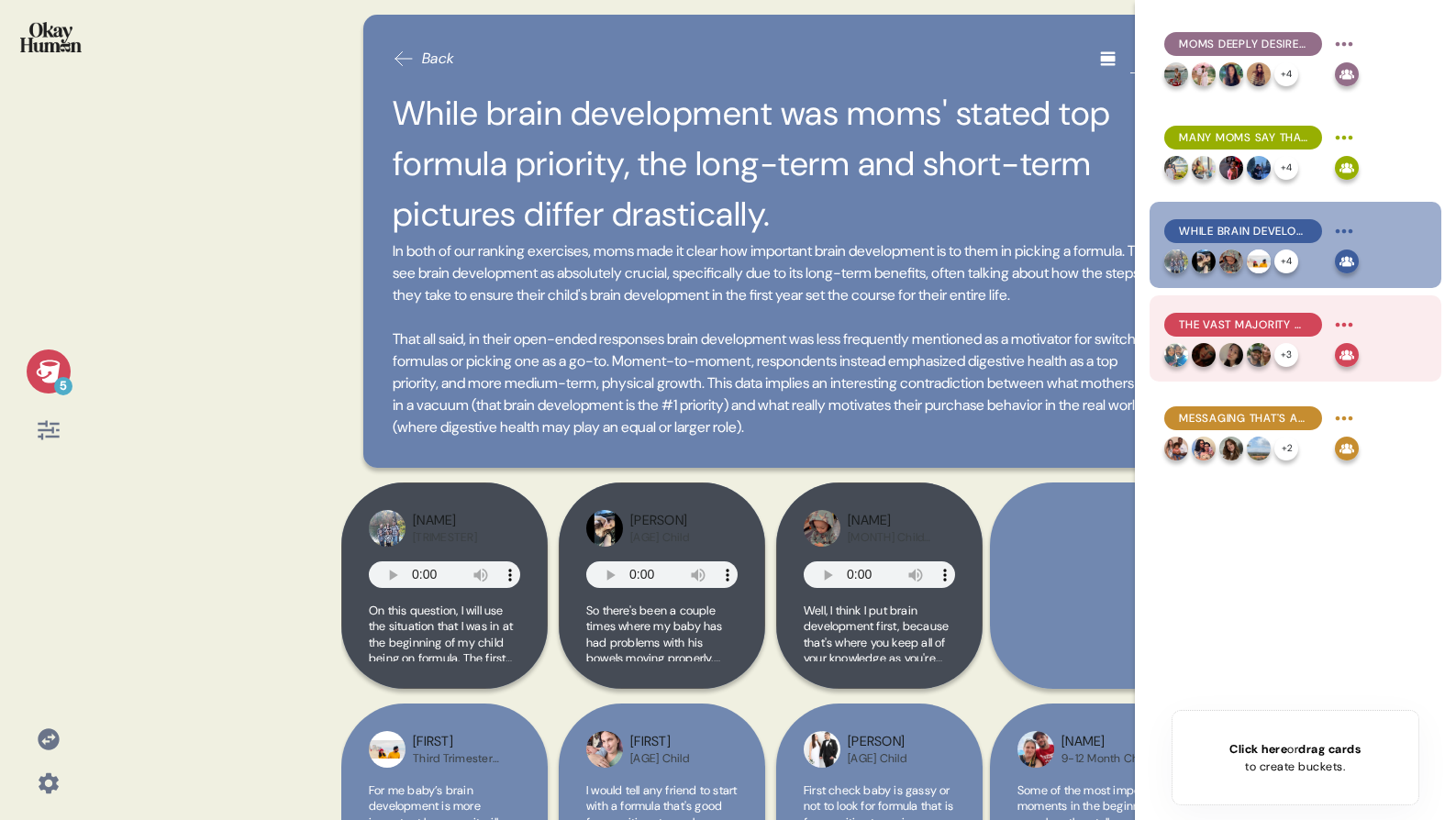 click at bounding box center [1231, 355] 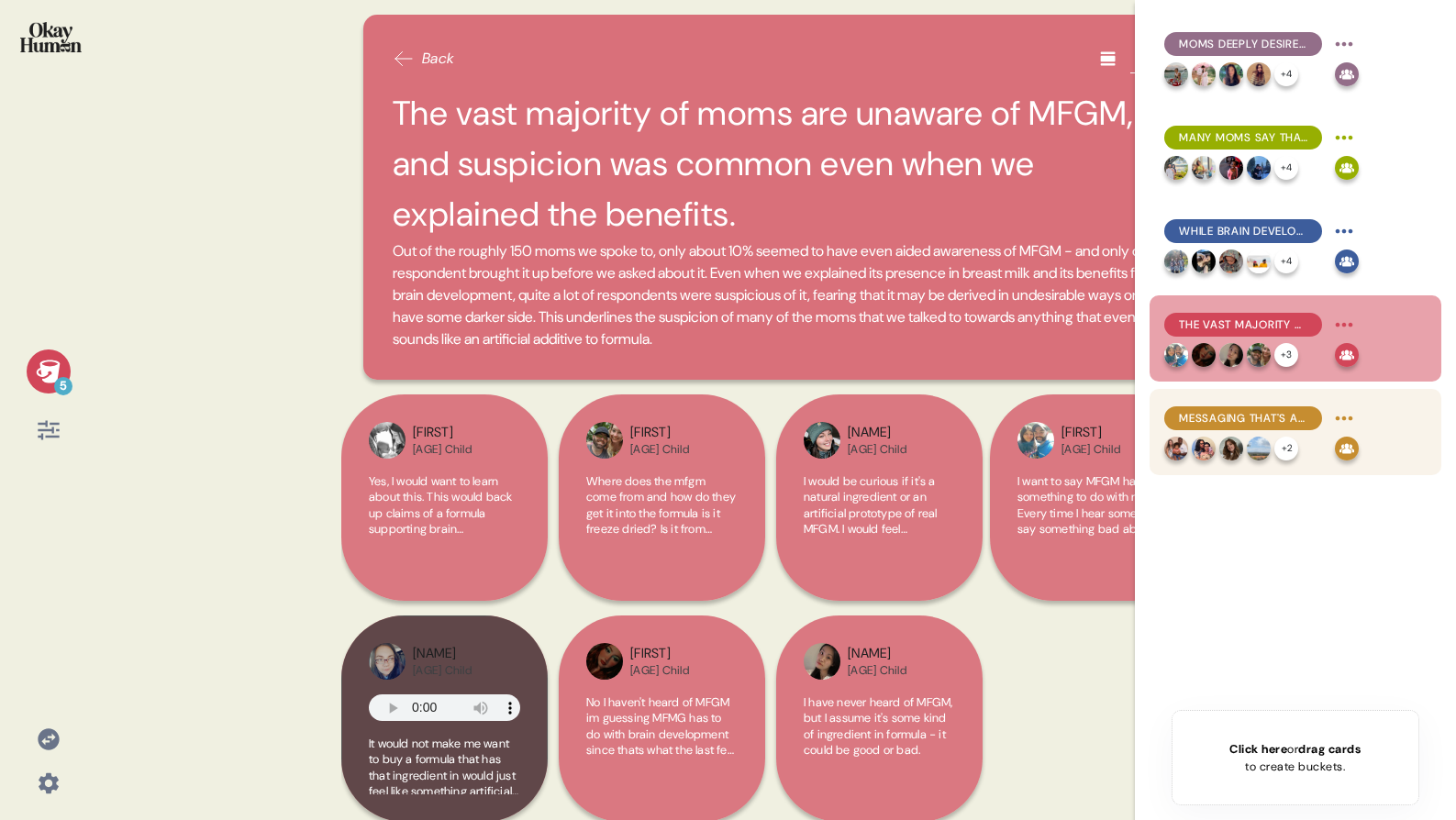 click on "Messaging that's accessible to the everymom balances helping them "do their own research" while steering clear of "alphabet soup" territory." at bounding box center (1243, 418) 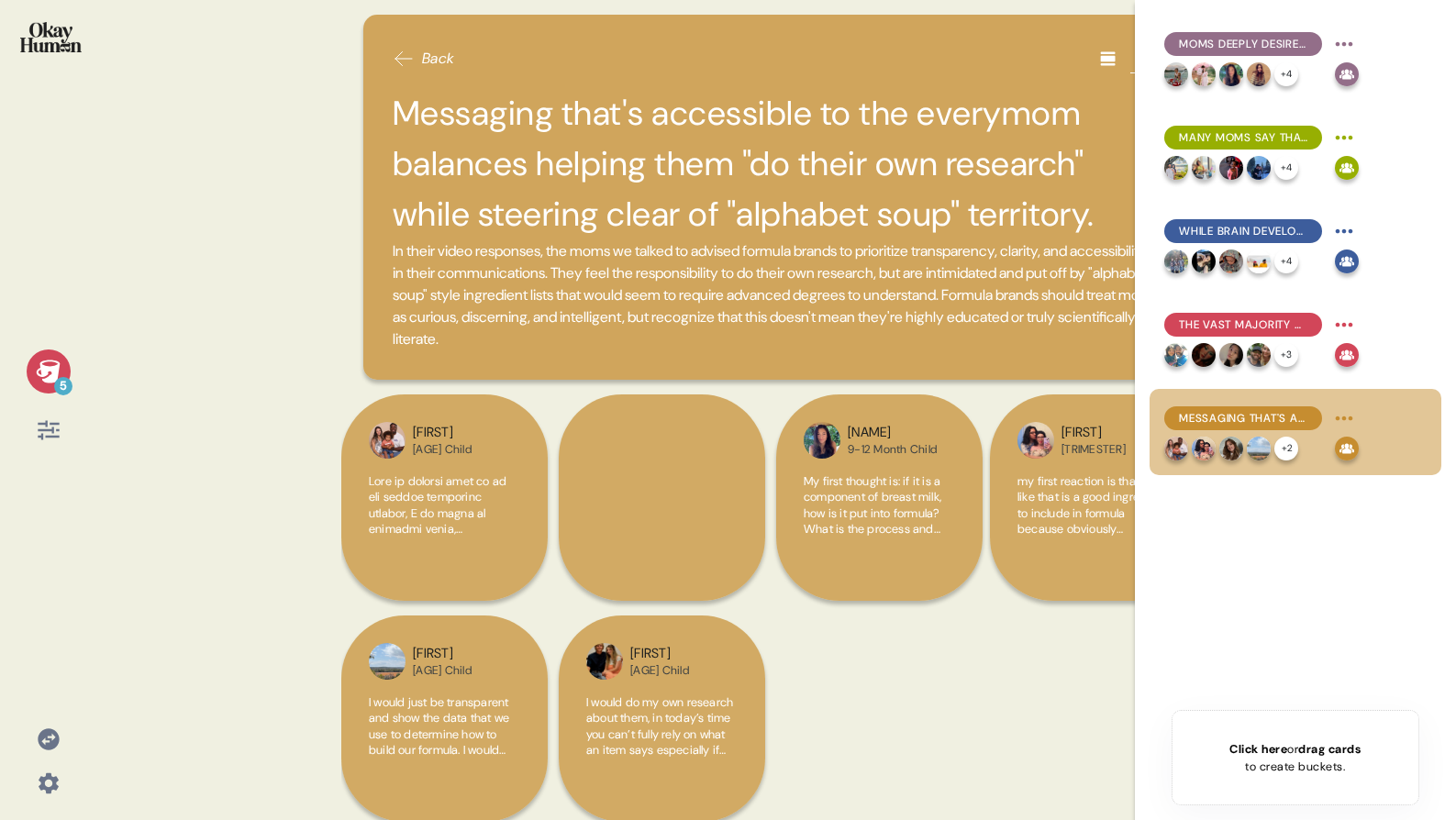 click on "[NUMBER] Back Messaging that's accessible to the everymom balances helping them "do their own research" while steering clear of "alphabet soup" territory. In their video responses, the moms we talked to advised formula brands to prioritize transparency, clarity, and accessibility in their communications. They feel the responsibility to do their own research, but are intimidated and put off by "alphabet soup" style ingredient lists that would seem to require advanced degrees to understand. Formula brands should treat moms as curious, discerning, and intelligent, but recognize that this doesn't mean they're highly educated or truly scientifically literate. [NAME] [AGE] Child [NAME] [AGE] Child [NAME] [AGE] Child [NAME] [TRISEMESTER] [NAME] [AGE] Child [NAME] [AGE] Child Moms deeply desire to feel confident in a go-to formula, but uncertainty and frustrating trial and error are the norm. + [NUMBER] + [NUMBER] + [NUMBER] + [NUMBER] + [NUMBER] Click here or drag cards to create buckets." at bounding box center (728, 410) 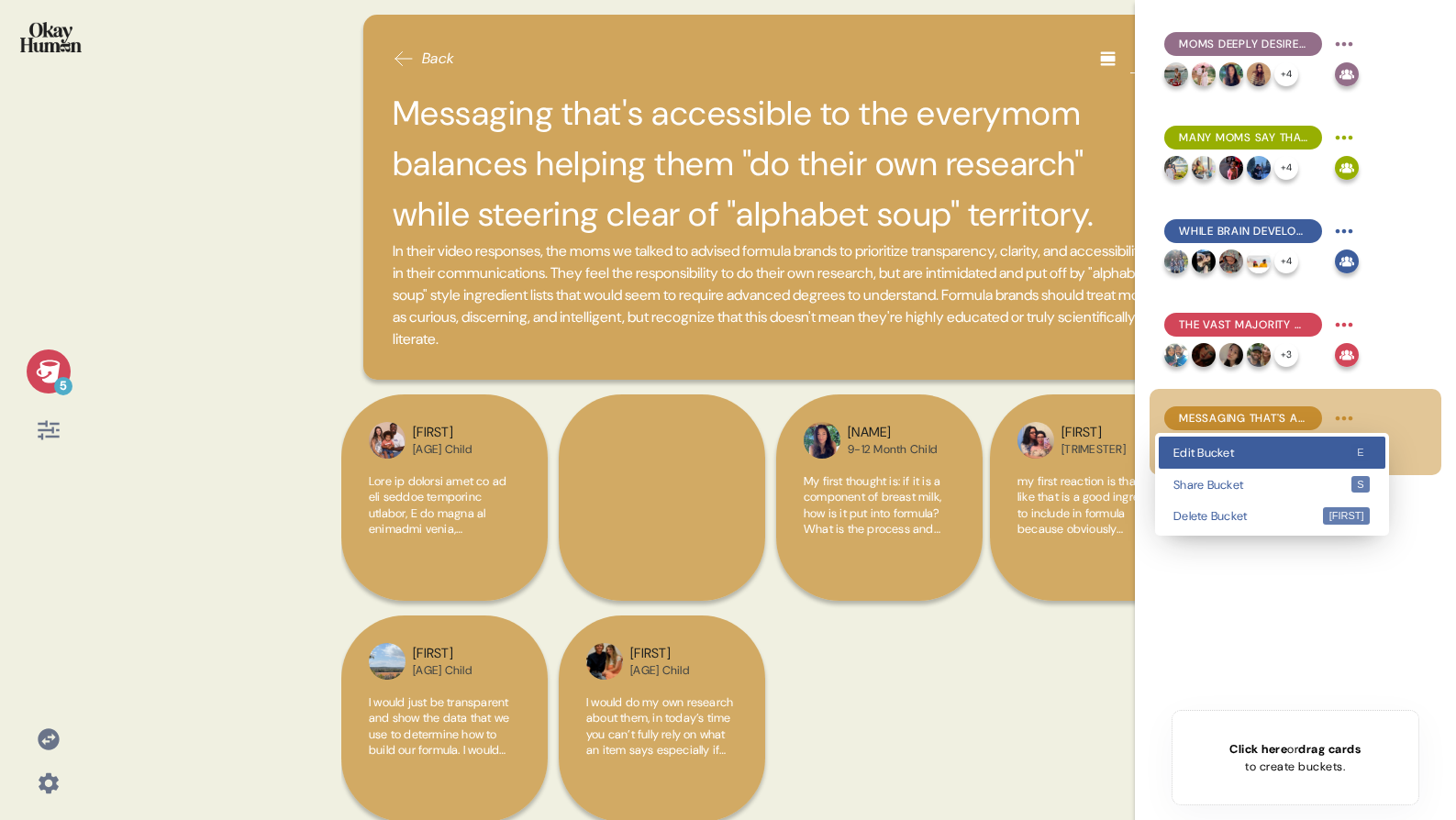 click on "Edit Bucket e" at bounding box center [1272, 452] 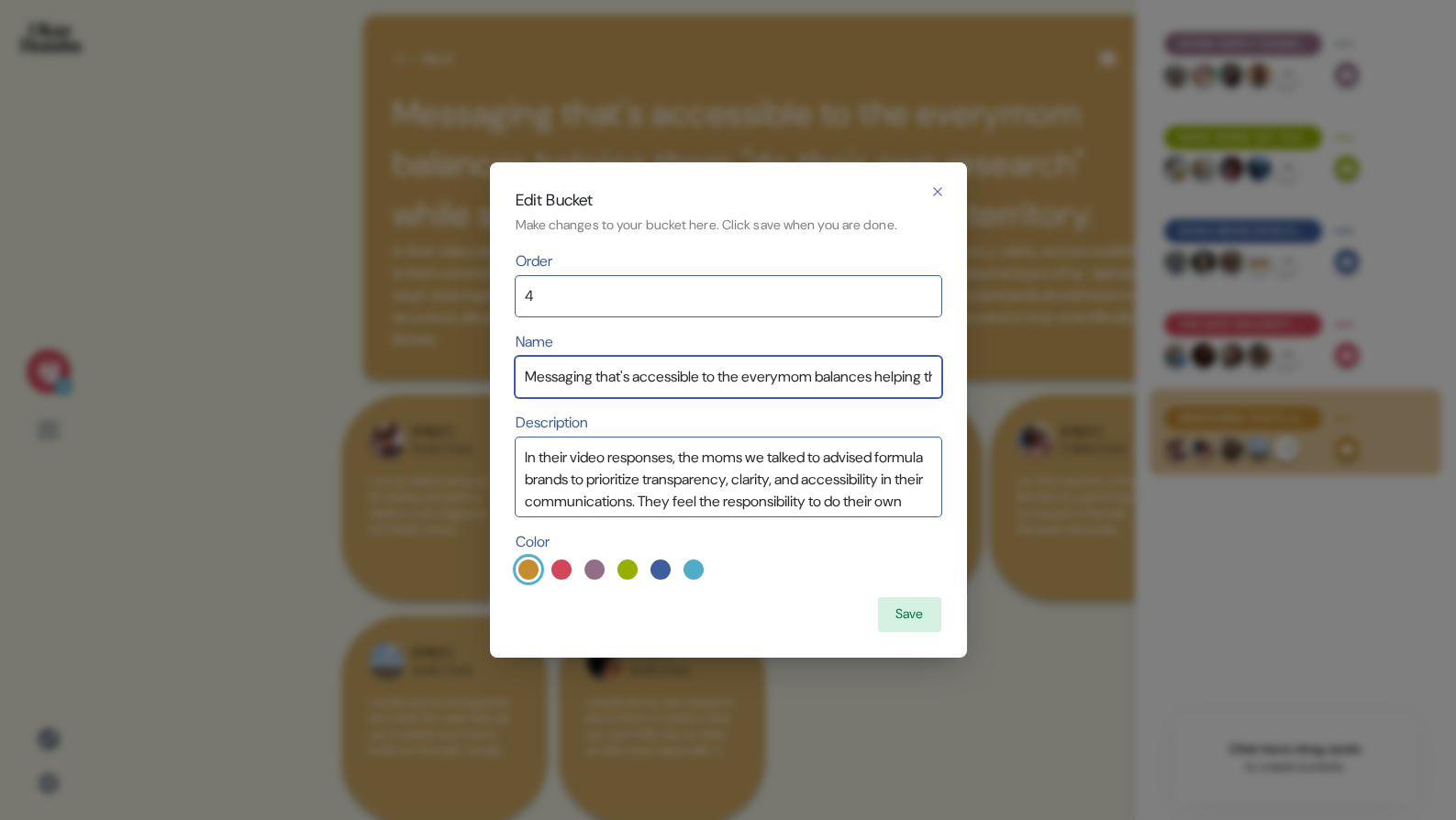 click on "Messaging that's accessible to the everymom balances helping them "do their own research" while steering clear of "alphabet soup" territory." at bounding box center (728, 377) 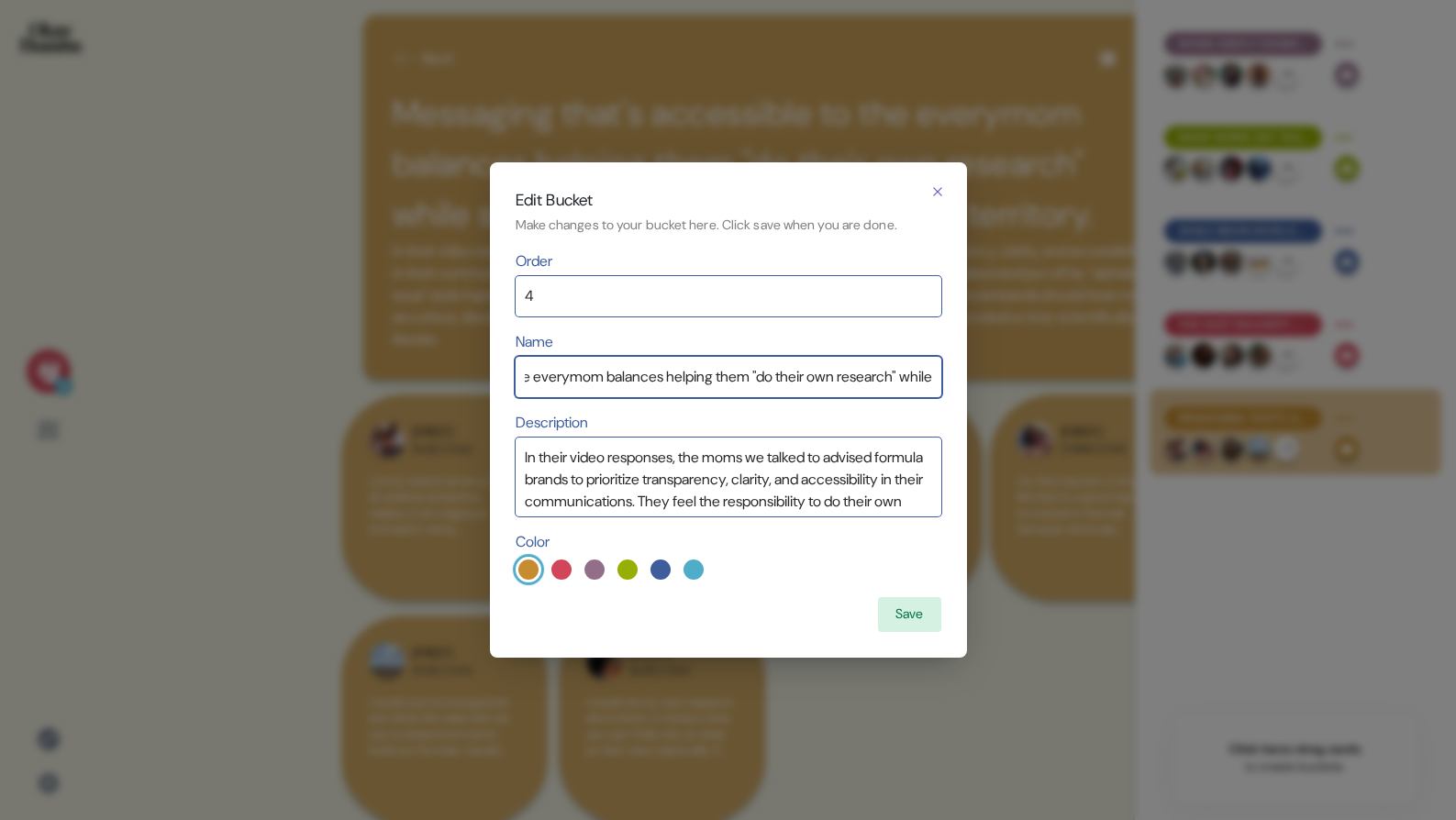scroll, scrollTop: 0, scrollLeft: 419, axis: horizontal 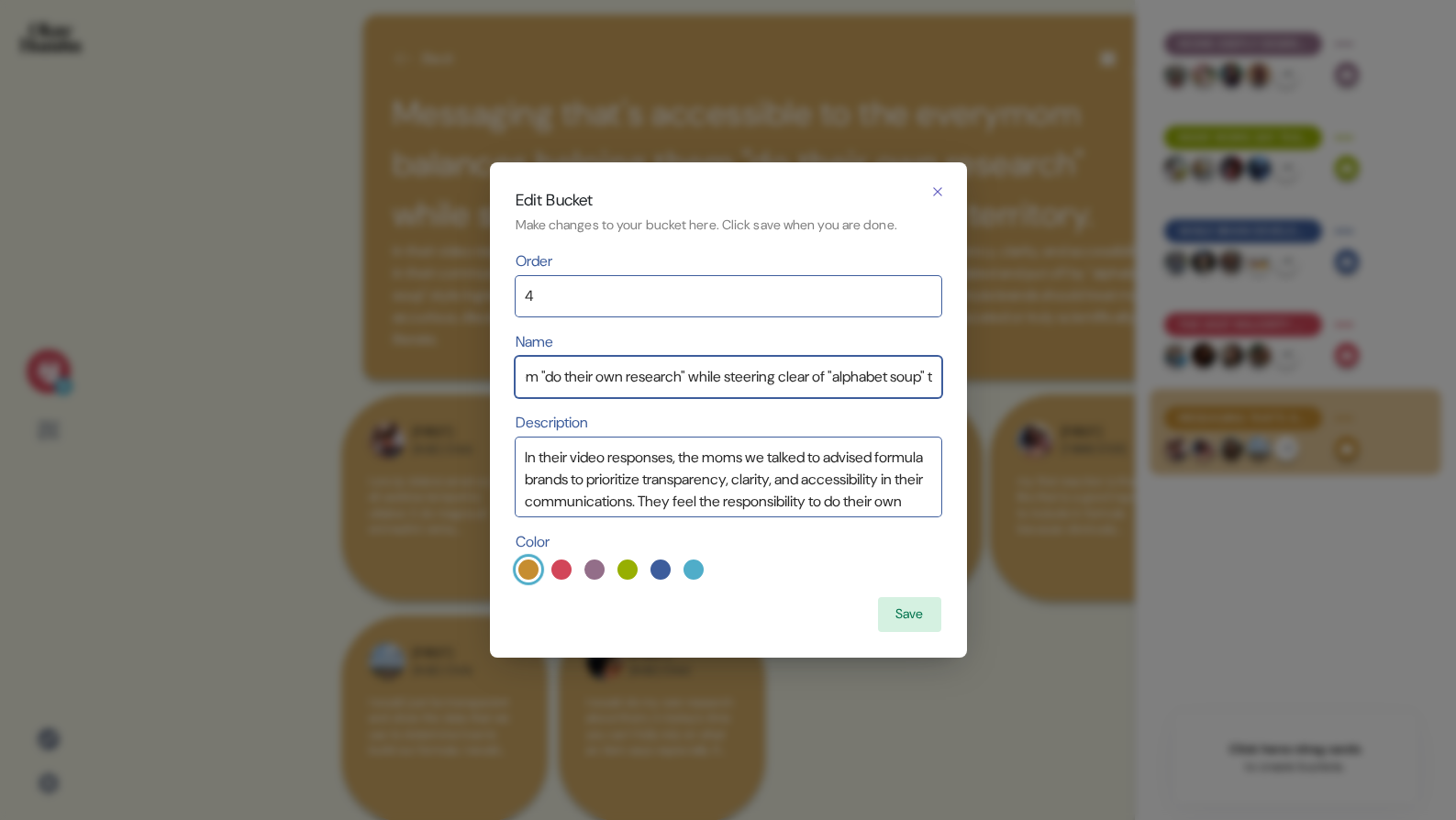 click on "Messaging that's accessible to the everymom balances helping them "do their own research" while steering clear of "alphabet soup" territory." at bounding box center [728, 377] 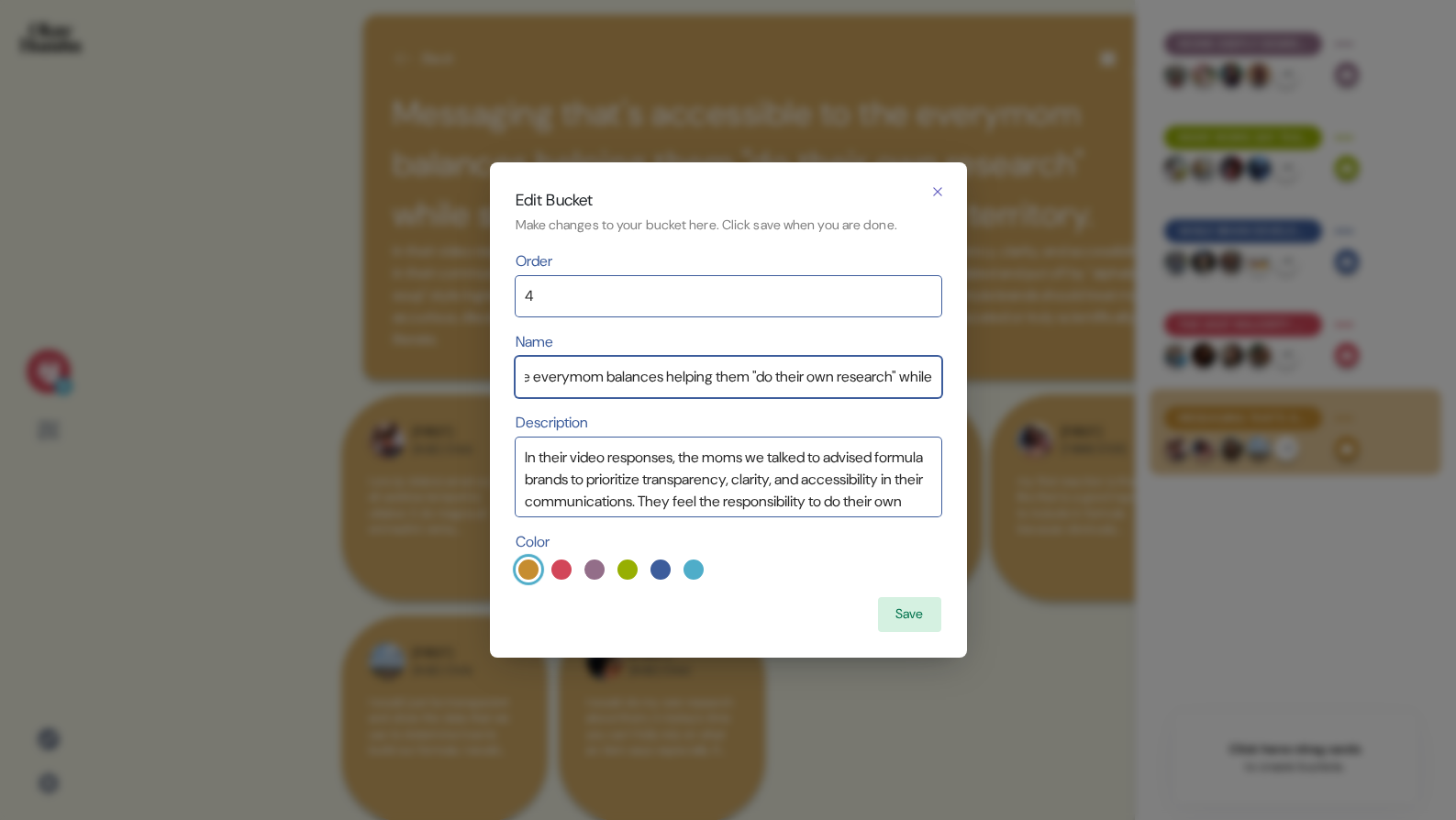scroll, scrollTop: 0, scrollLeft: 0, axis: both 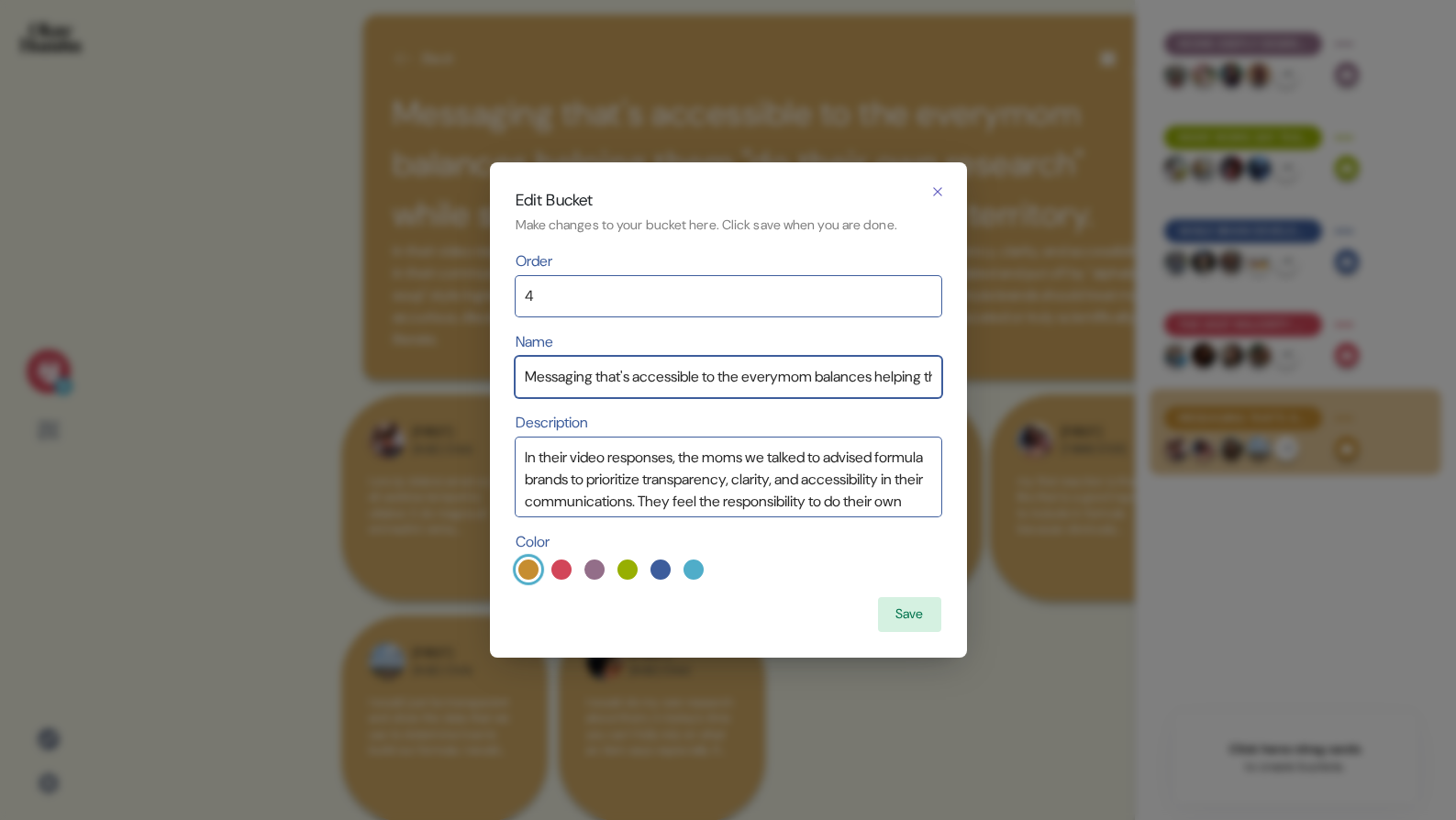 drag, startPoint x: 740, startPoint y: 375, endPoint x: 517, endPoint y: 373, distance: 223.009 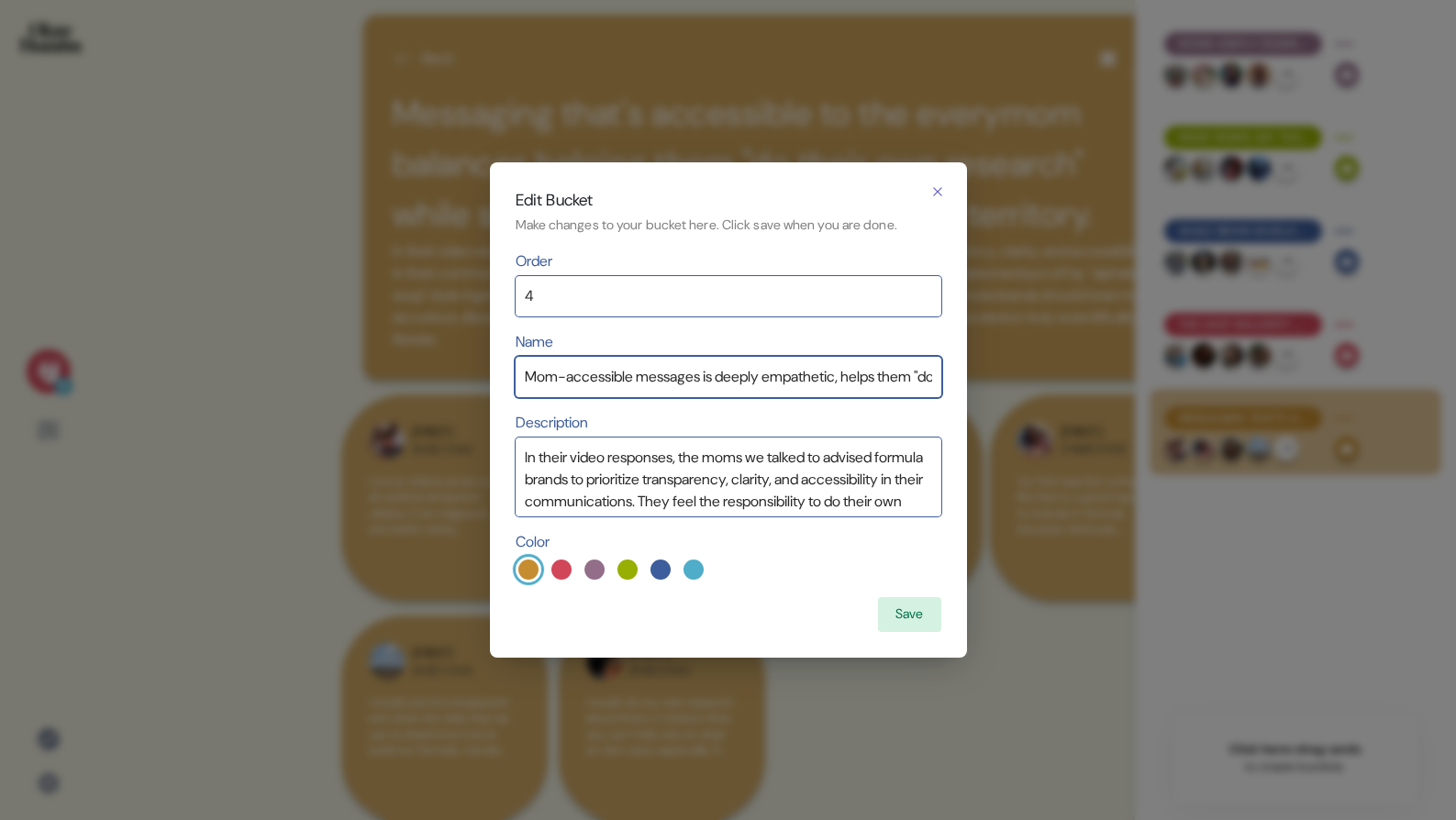 scroll, scrollTop: 0, scrollLeft: 491, axis: horizontal 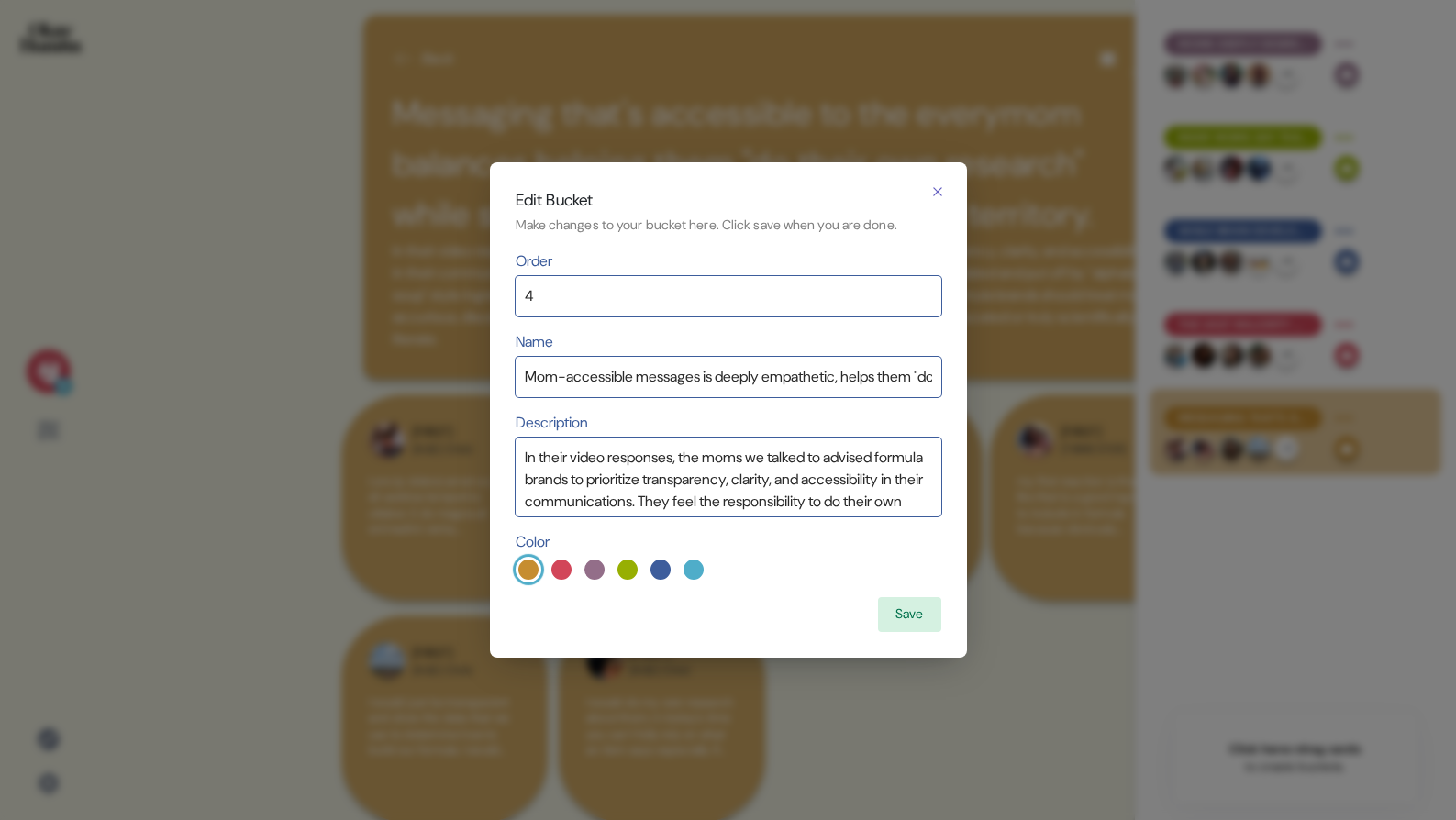 click on "Edit Bucket Make changes to your bucket here. Click save when you are done. Order [NUMBER] Name Mom-accessible messages is deeply empathetic, helps them "do their own research" while steering clear of "alphabet soup" territory. Description In their video responses, the moms we talked to advised formula brands to prioritize transparency, clarity, and accessibility in their communications. They feel the responsibility to do their own research, but are intimidated and put off by "alphabet soup" style ingredient lists that would seem to require advanced degrees to understand. Formula brands should treat moms as curious, discerning, and intelligent, but recognize that this doesn't mean they're highly educated or truly scientifically literate. Color Save" at bounding box center [728, 410] 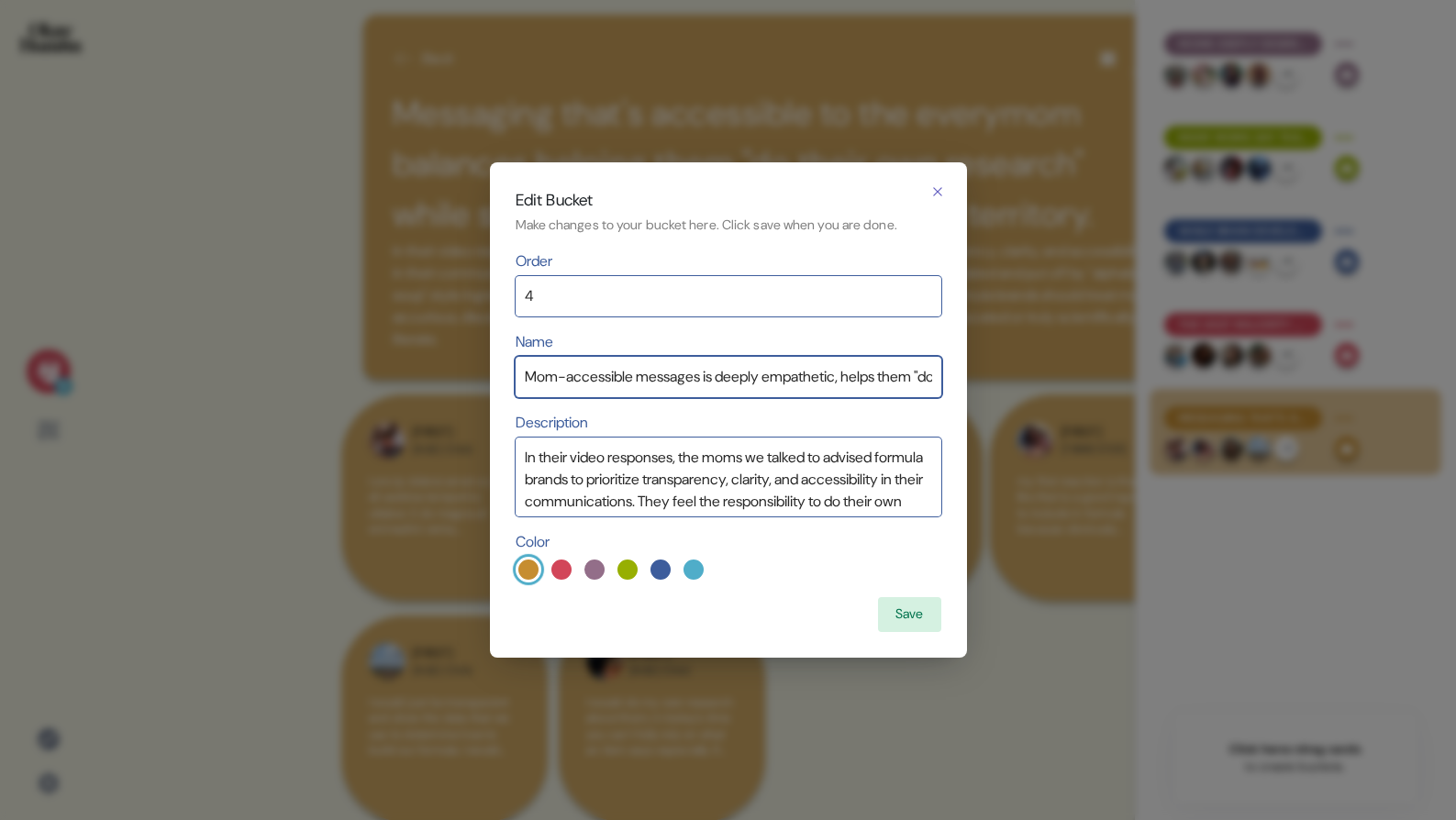 click on "Mom-accessible messages is deeply empathetic, helps them "do their own research" while steering clear of "alphabet soup" territory." at bounding box center (728, 377) 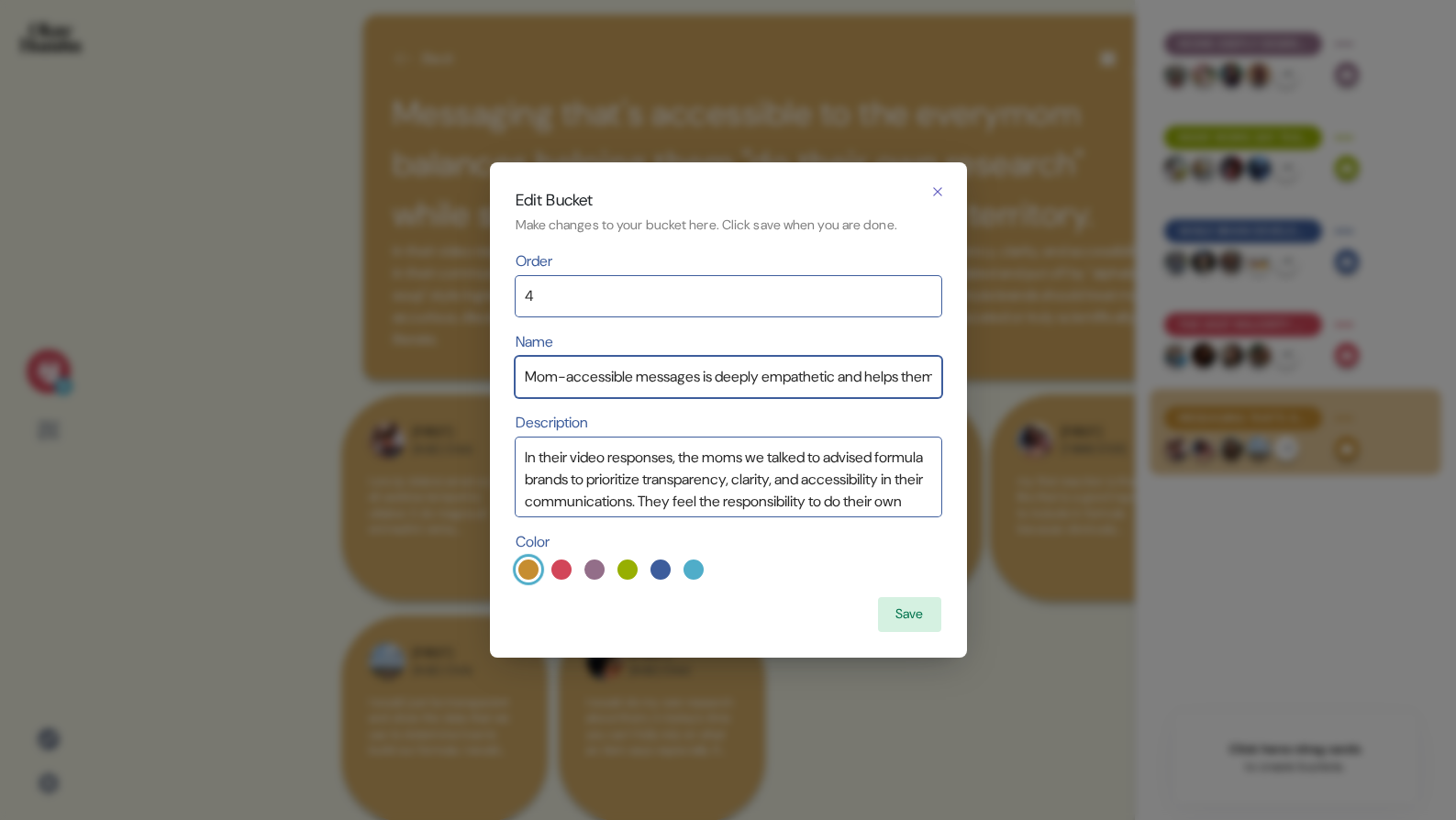 type on "Mom-accessible messages is deeply empathetic and helps them "do their own research" while steering clear of "alphabet soup" territory." 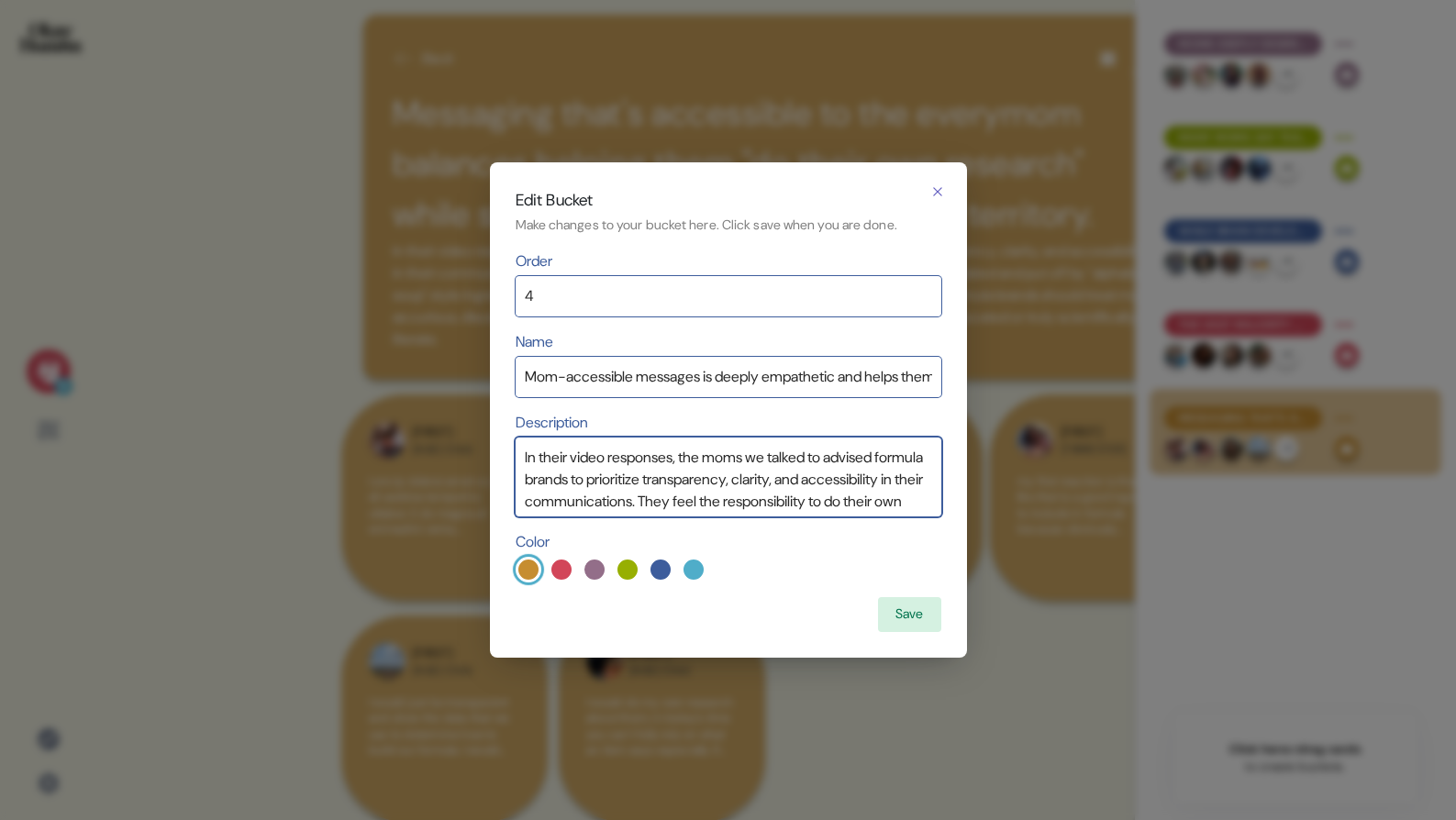click on "In their video responses, the moms we talked to advised formula brands to prioritize transparency, clarity, and accessibility in their communications. They feel the responsibility to do their own research, but are intimidated and put off by "alphabet soup" style ingredient lists that would seem to require advanced degrees to understand. Formula brands should treat moms as curious, discerning, and intelligent, but recognize that this doesn't mean they're highly educated or truly scientifically literate." at bounding box center [728, 477] 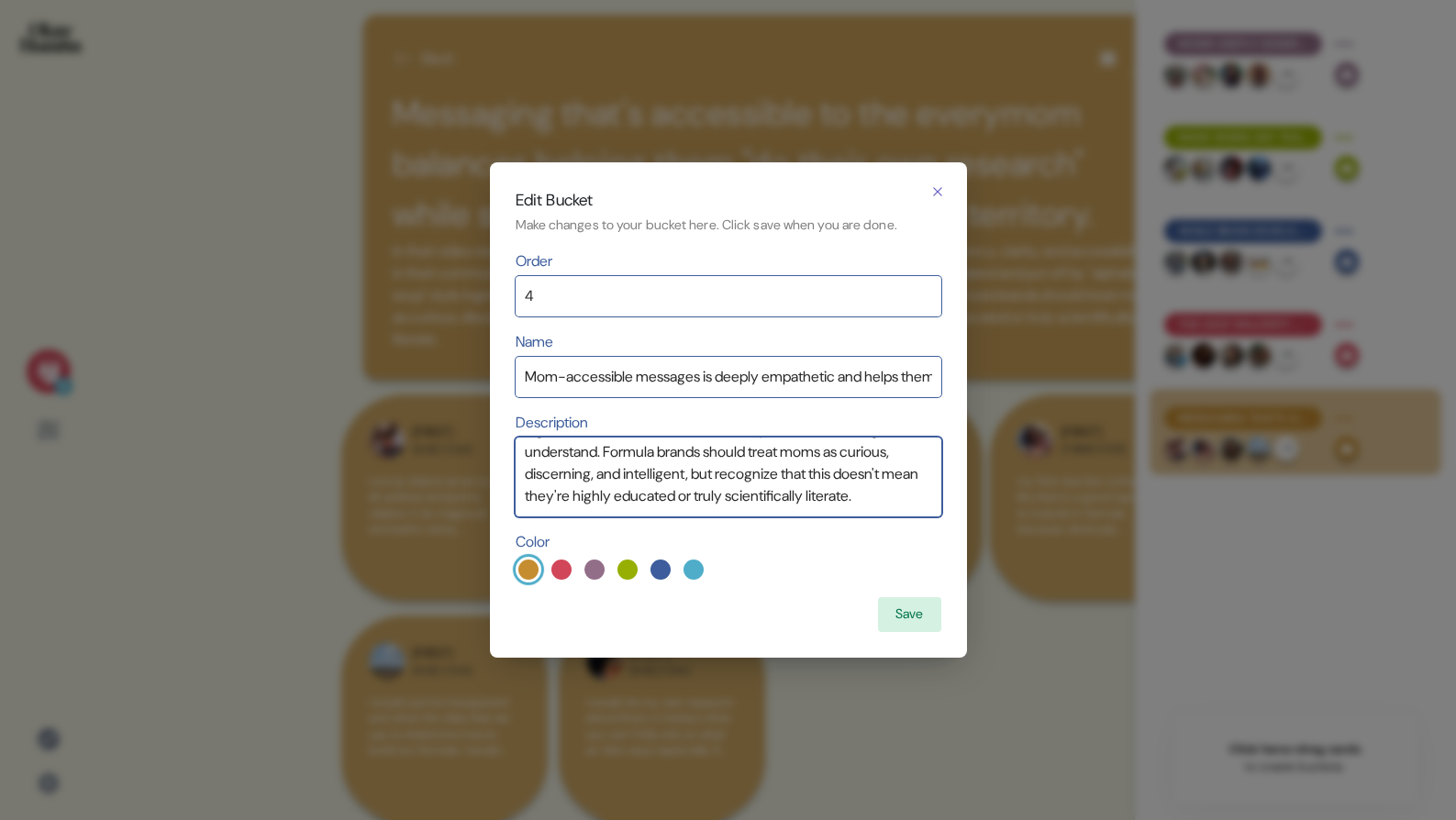 scroll, scrollTop: 160, scrollLeft: 0, axis: vertical 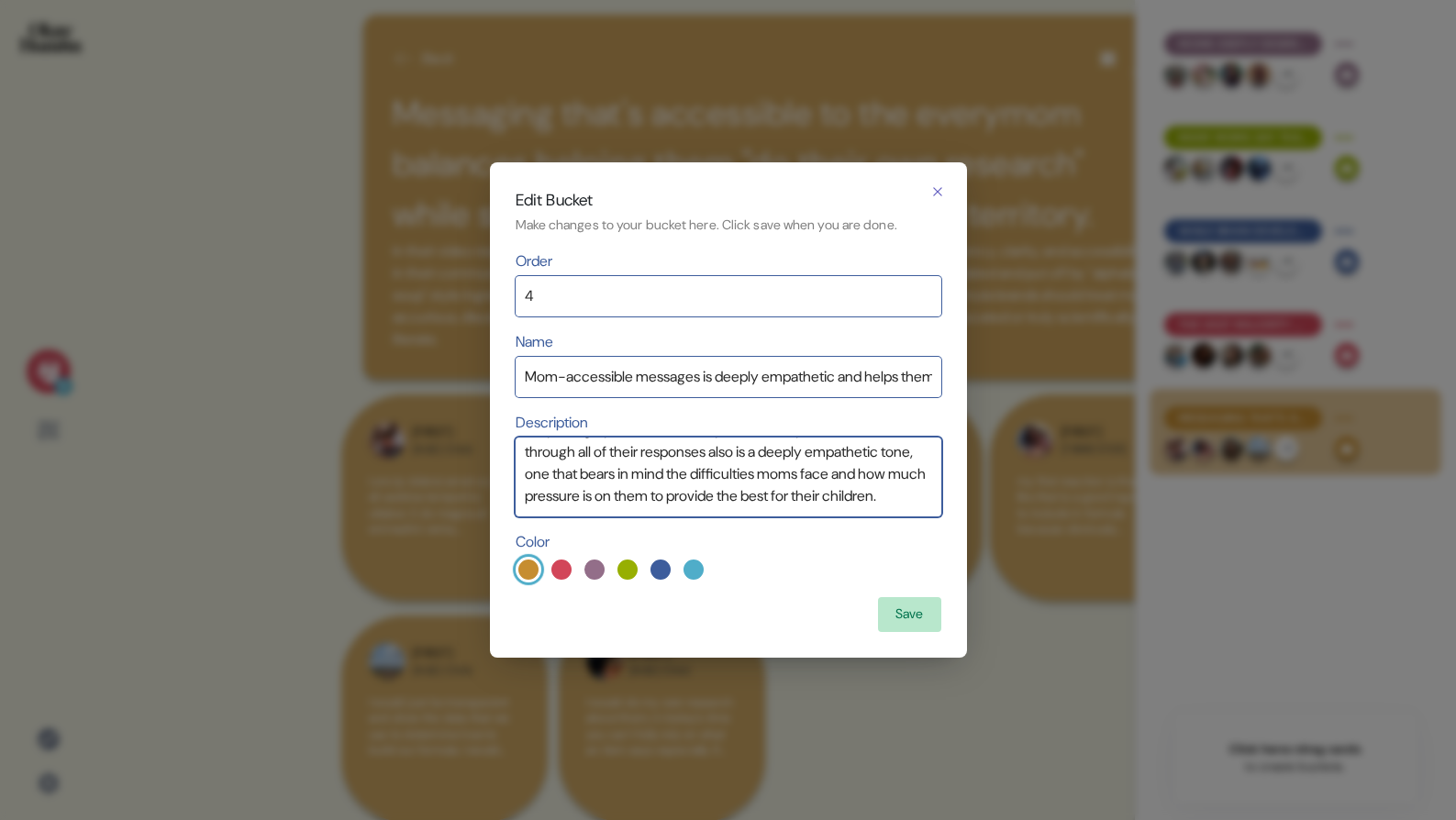 type on "In their video responses, the moms we talked to advised formula brands to prioritize transparency, clarity, and accessibility in their communications. They feel the responsibility to do their own research, but are intimidated and put off by "alphabet soup" style ingredient lists that would seem to require advanced degrees to understand. Formula brands should treat moms as curious, discerning, and intelligent, but recognize that this doesn't mean they're highly educated or truly scientifically literate. Woven through all of their responses also is a deeply empathetic tone, one that bears in mind the difficulties moms face and how much pressure is on them to provide the best for their children." 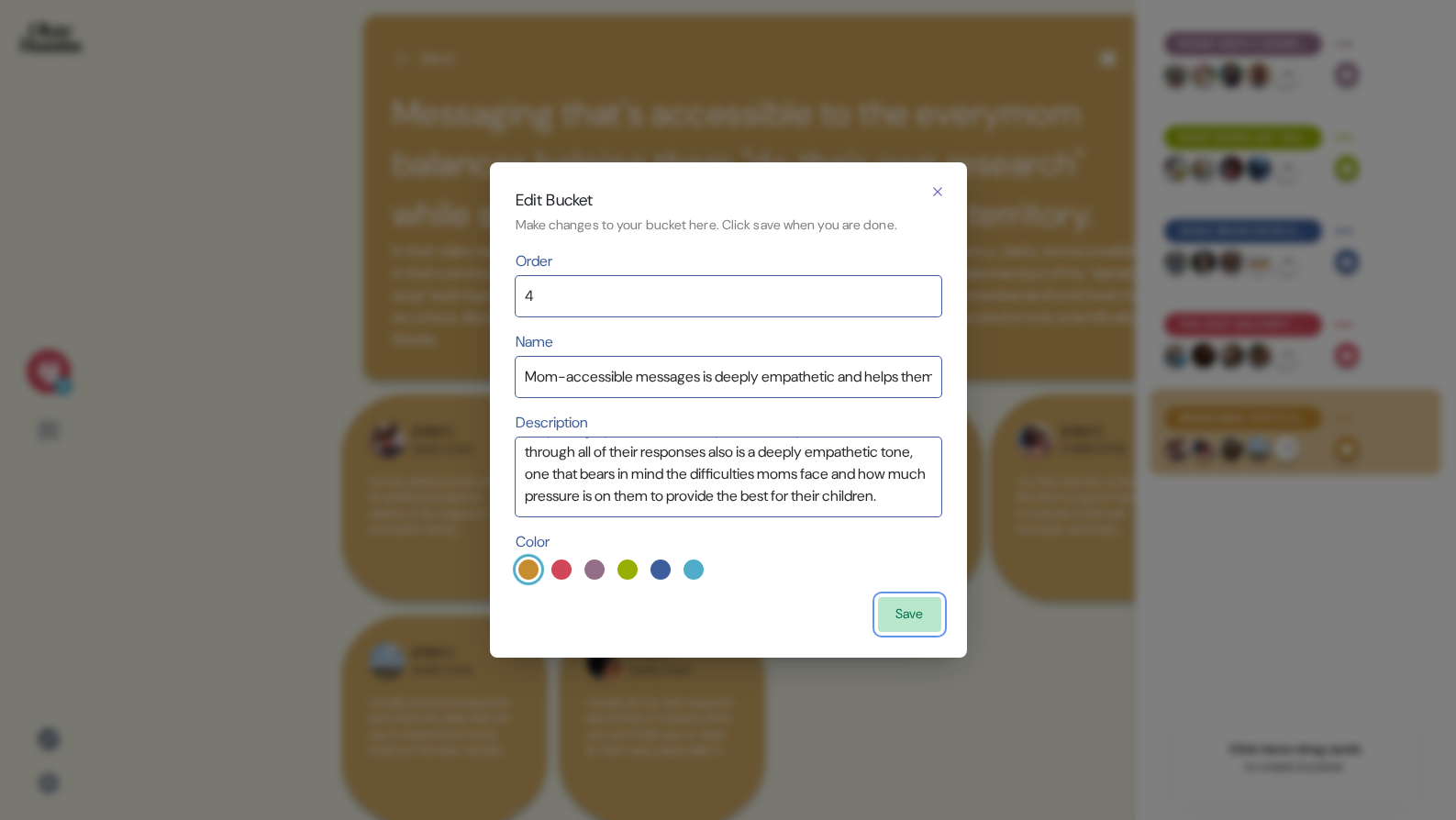click on "Save" at bounding box center [909, 615] 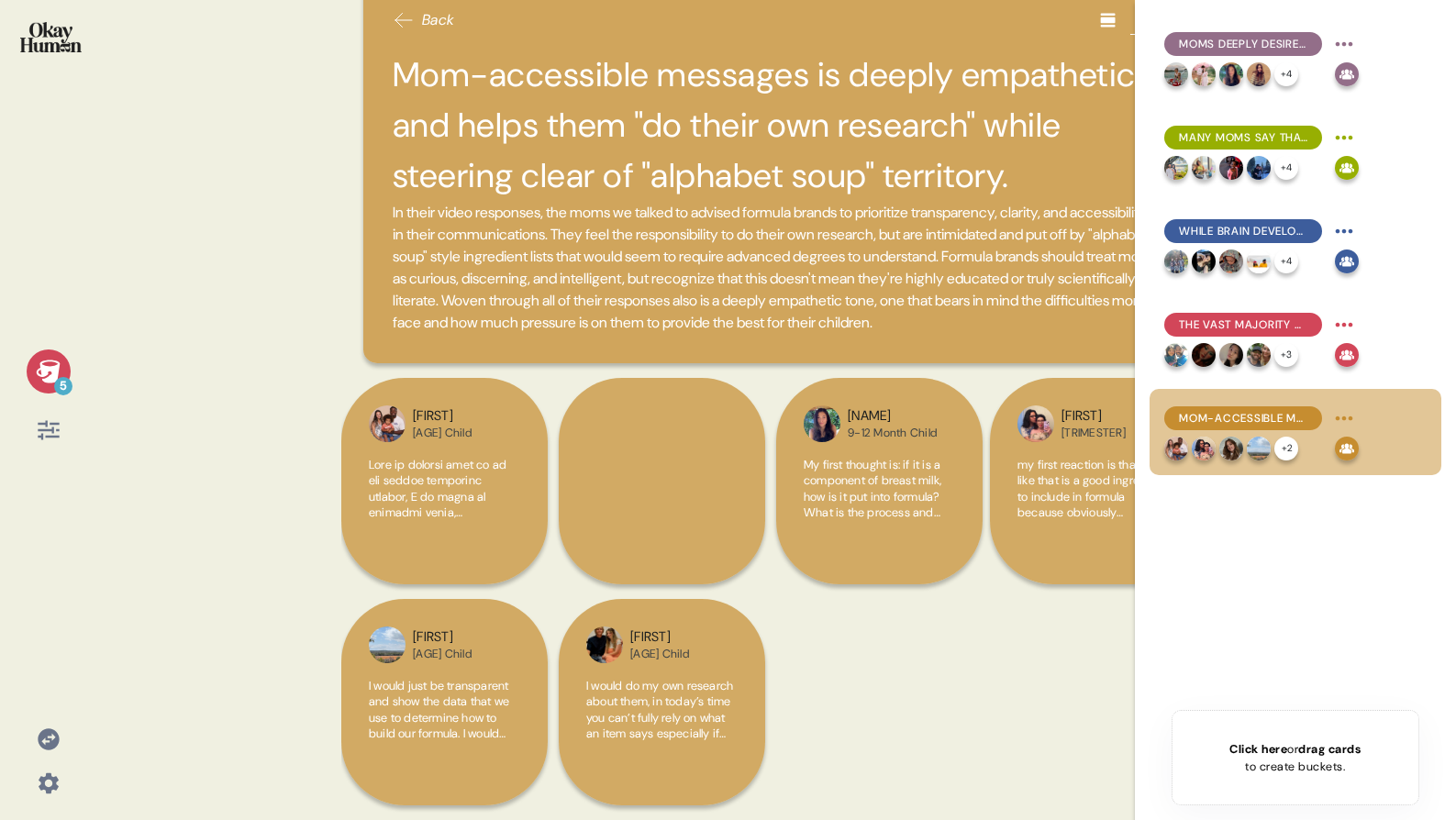 scroll, scrollTop: 61, scrollLeft: 0, axis: vertical 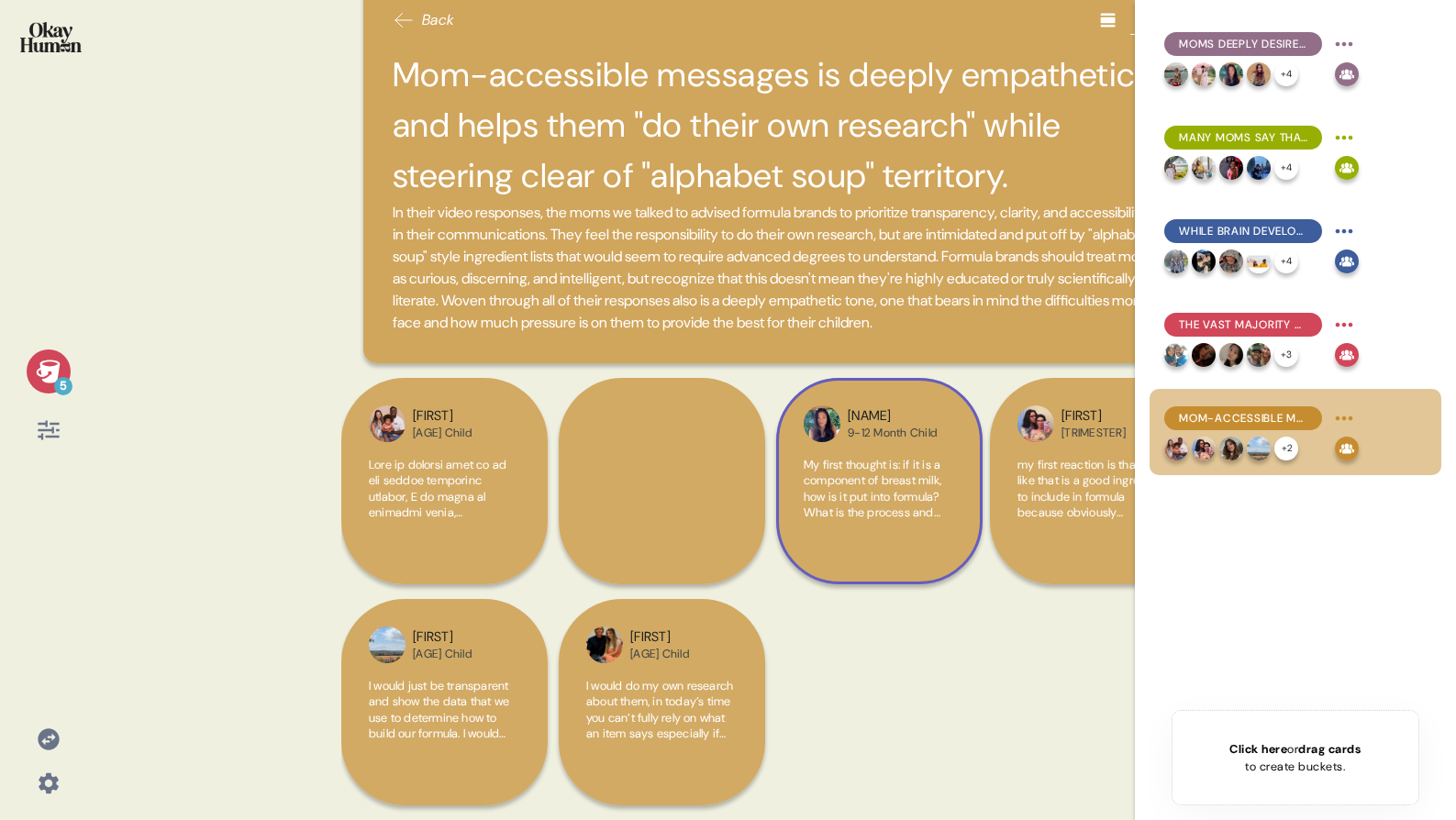 click on "[NAME] [AGE] Child My first thought is: if it is a component of breast milk, how is it put into formula? What is the process and where exactly is it coming from? Something that supports brain development is definitely intriguing but like I said about other things, I would want to do my own research and would not just take the brand’s word for it. It would be compelling and would get my attention but I wouldn’t automatically buy it after seeing it listed. After doing research, if I found it to still be a positive, I would seek a formula with it as an ingredient" at bounding box center (879, 481) 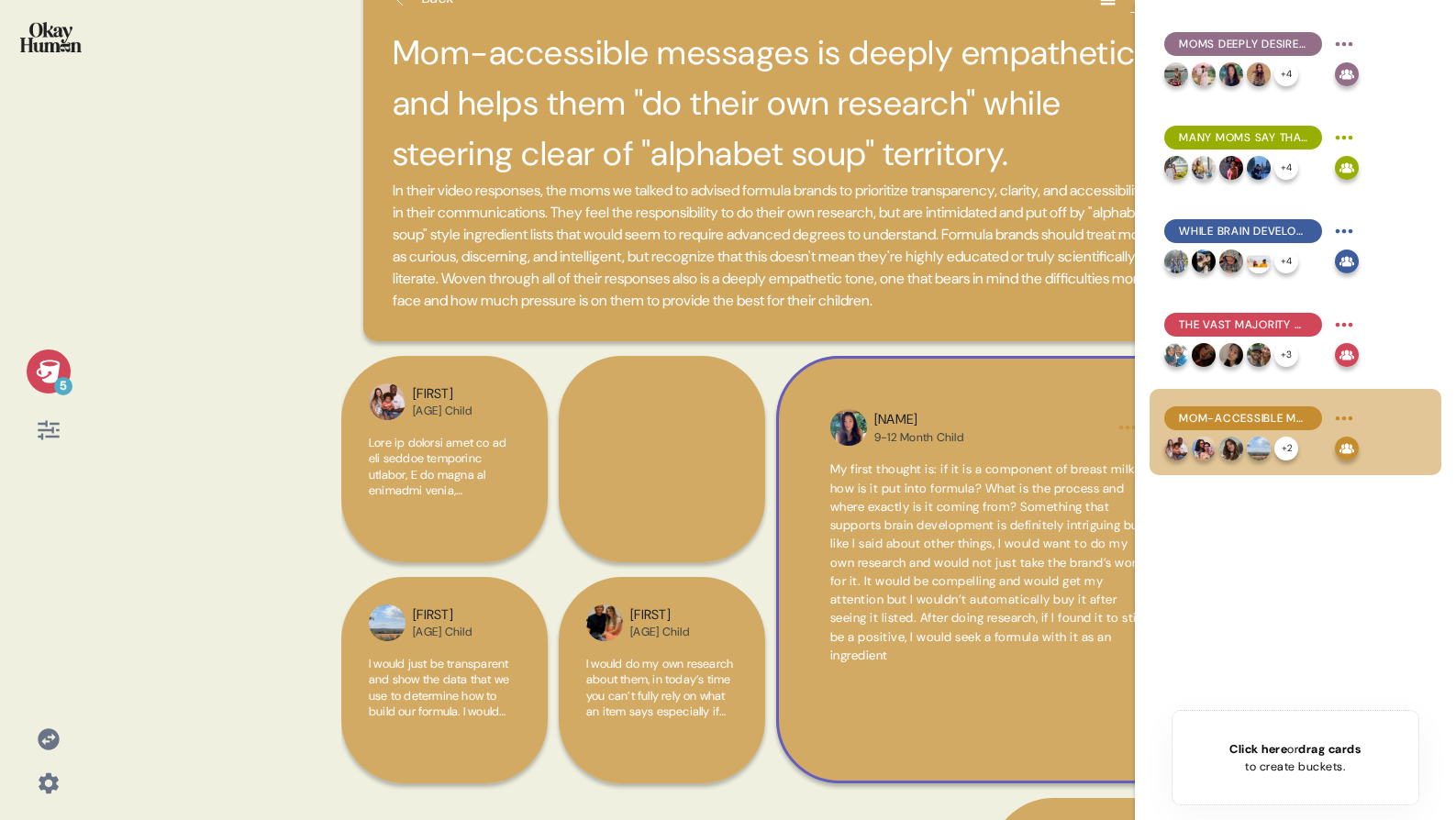 click on "My first thought is: if it is a component of breast milk, how is it put into formula? What is the process and where exactly is it coming from? Something that supports brain development is definitely intriguing but like I said about other things, I would want to do my own research and would not just take the brand’s word for it. It would be compelling and would get my attention but I wouldn’t automatically buy it after seeing it listed. After doing research, if I found it to still be a positive, I would seek a formula with it as an ingredient" at bounding box center (987, 562) 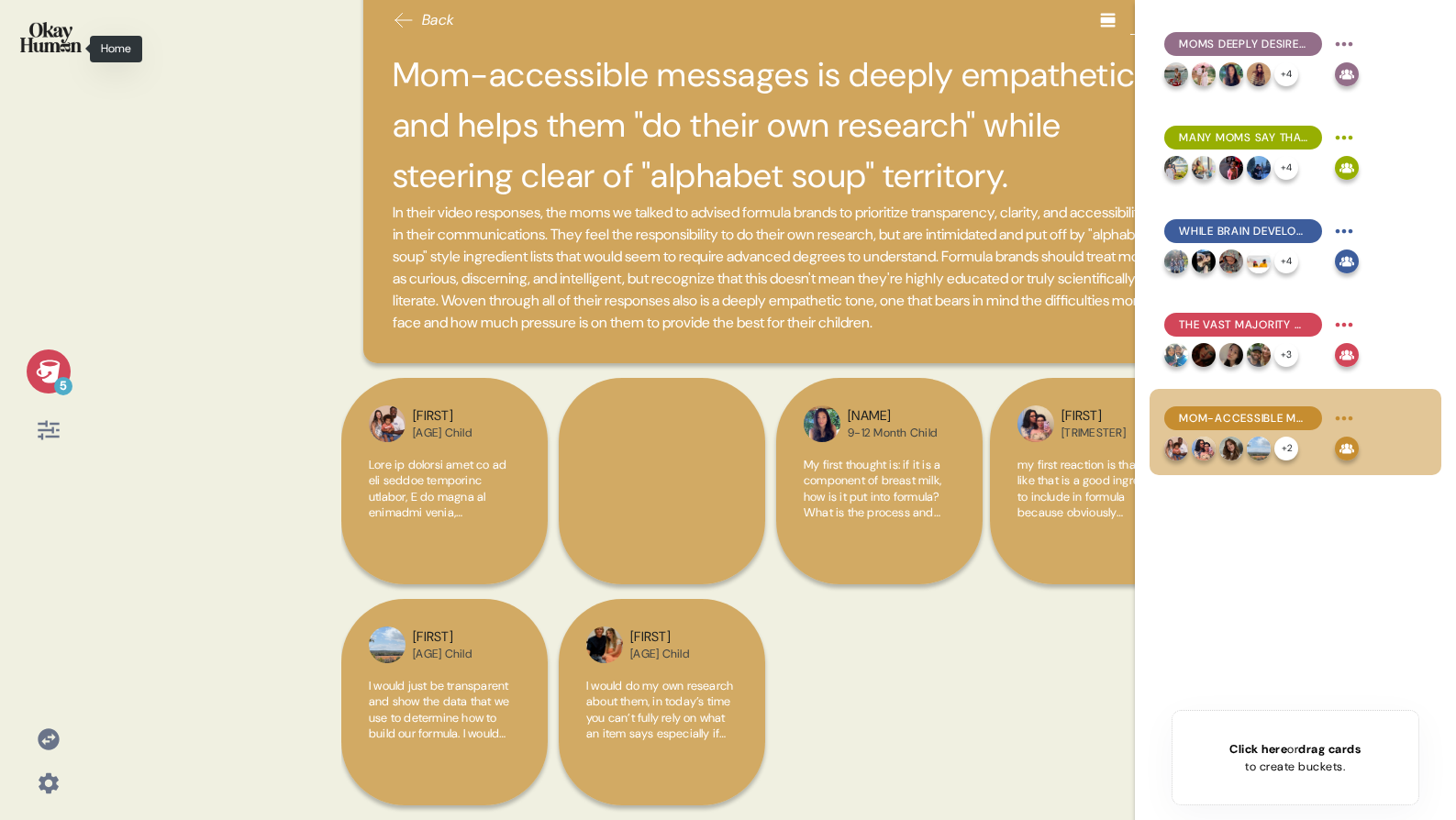 click at bounding box center [50, 37] 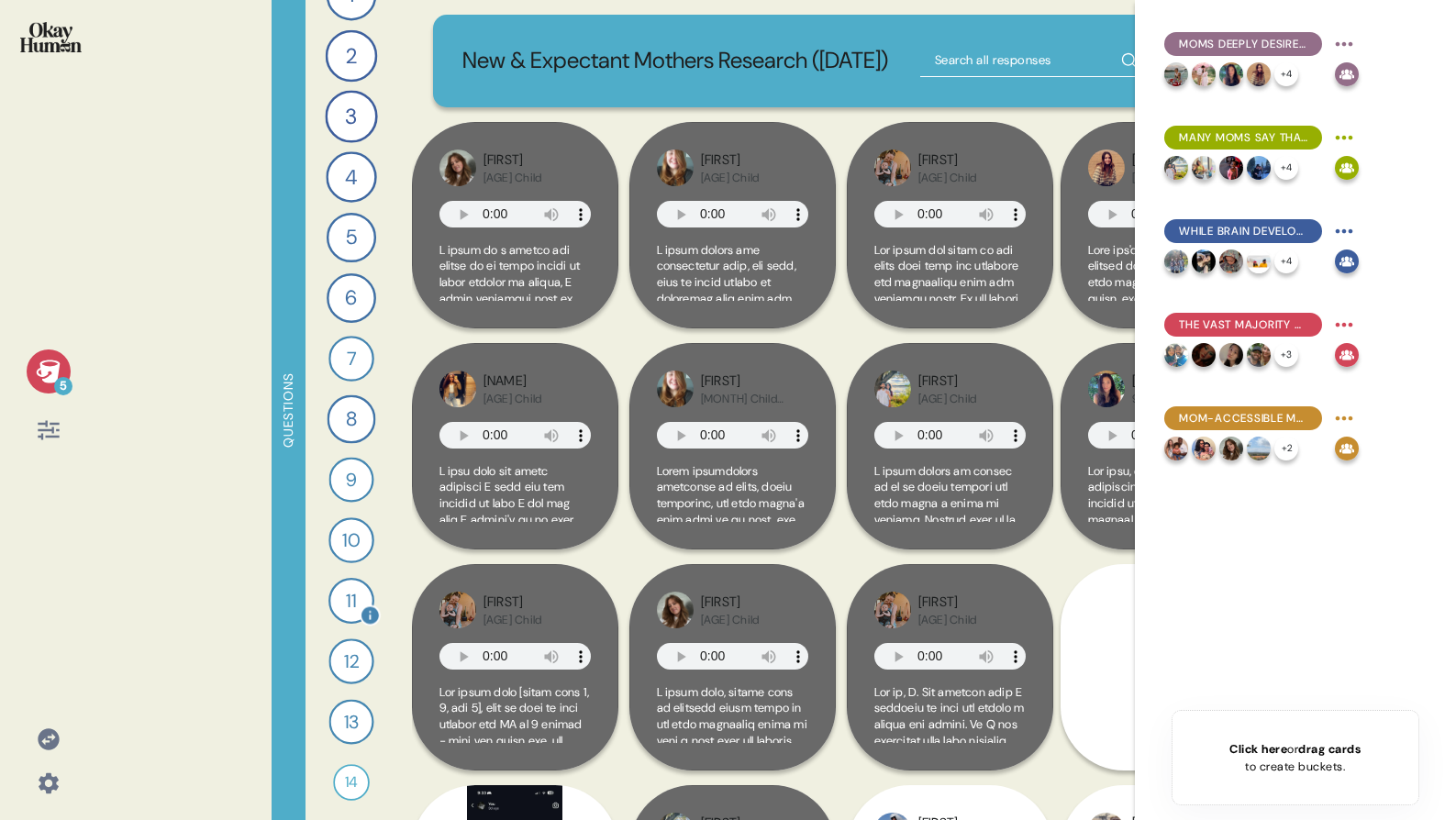 scroll, scrollTop: 42, scrollLeft: 0, axis: vertical 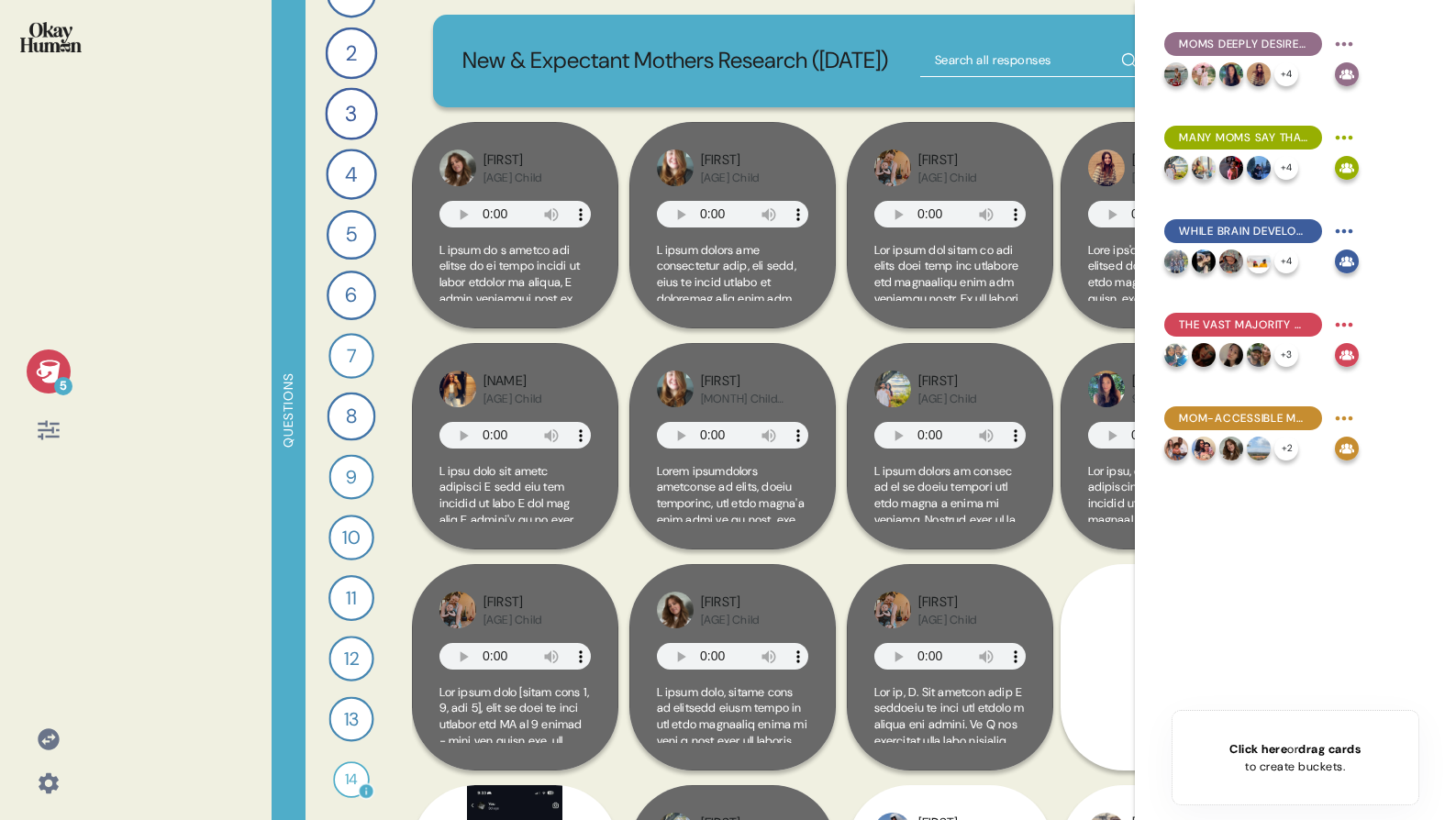 click on "14 Pretend you're an ad executive for an infant formula brand. Come up with the perfect messaging that would resonate with moms like you. 116 Responses text Responses" at bounding box center (351, 780) 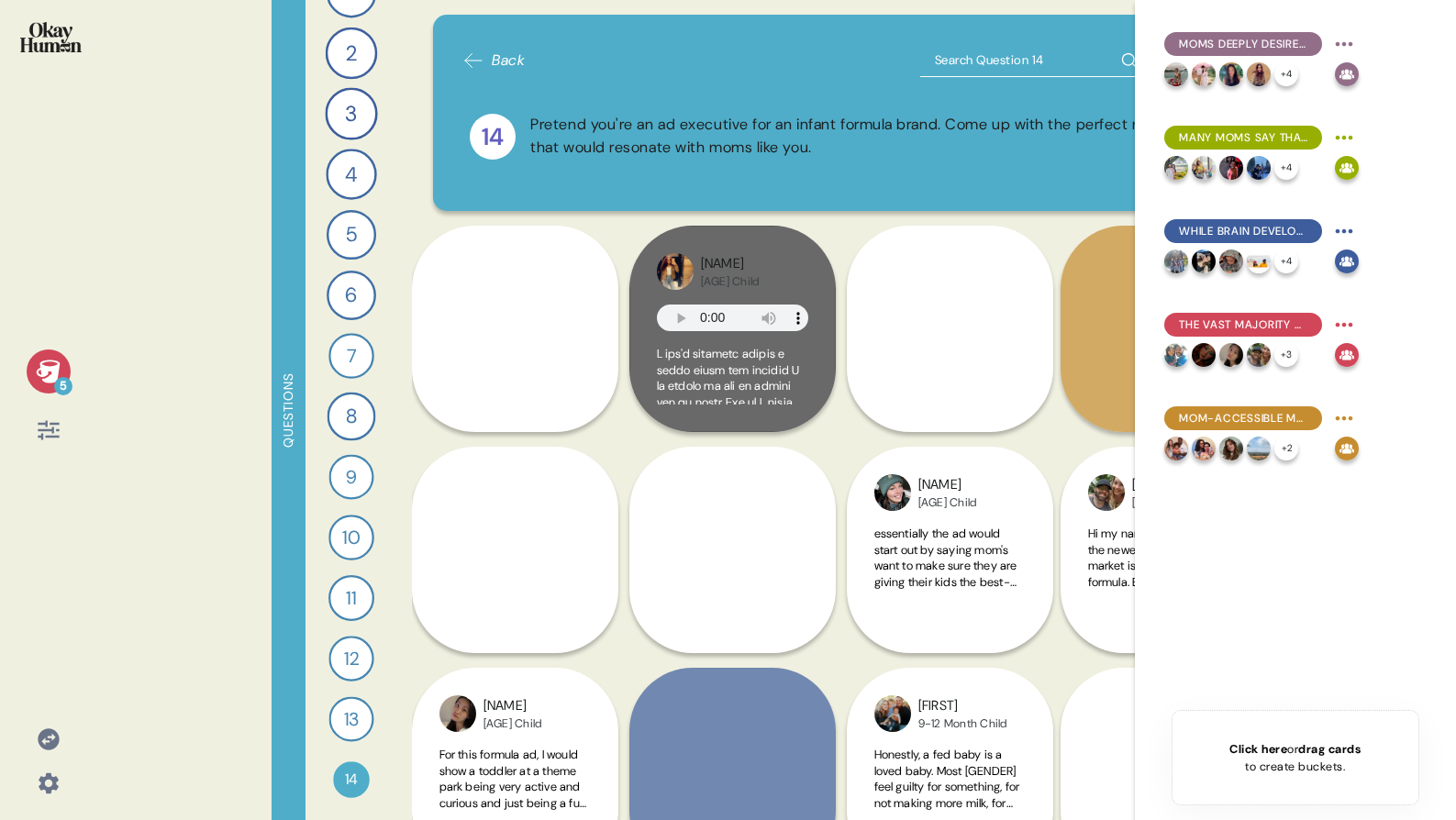 click on "5" at bounding box center [49, 371] 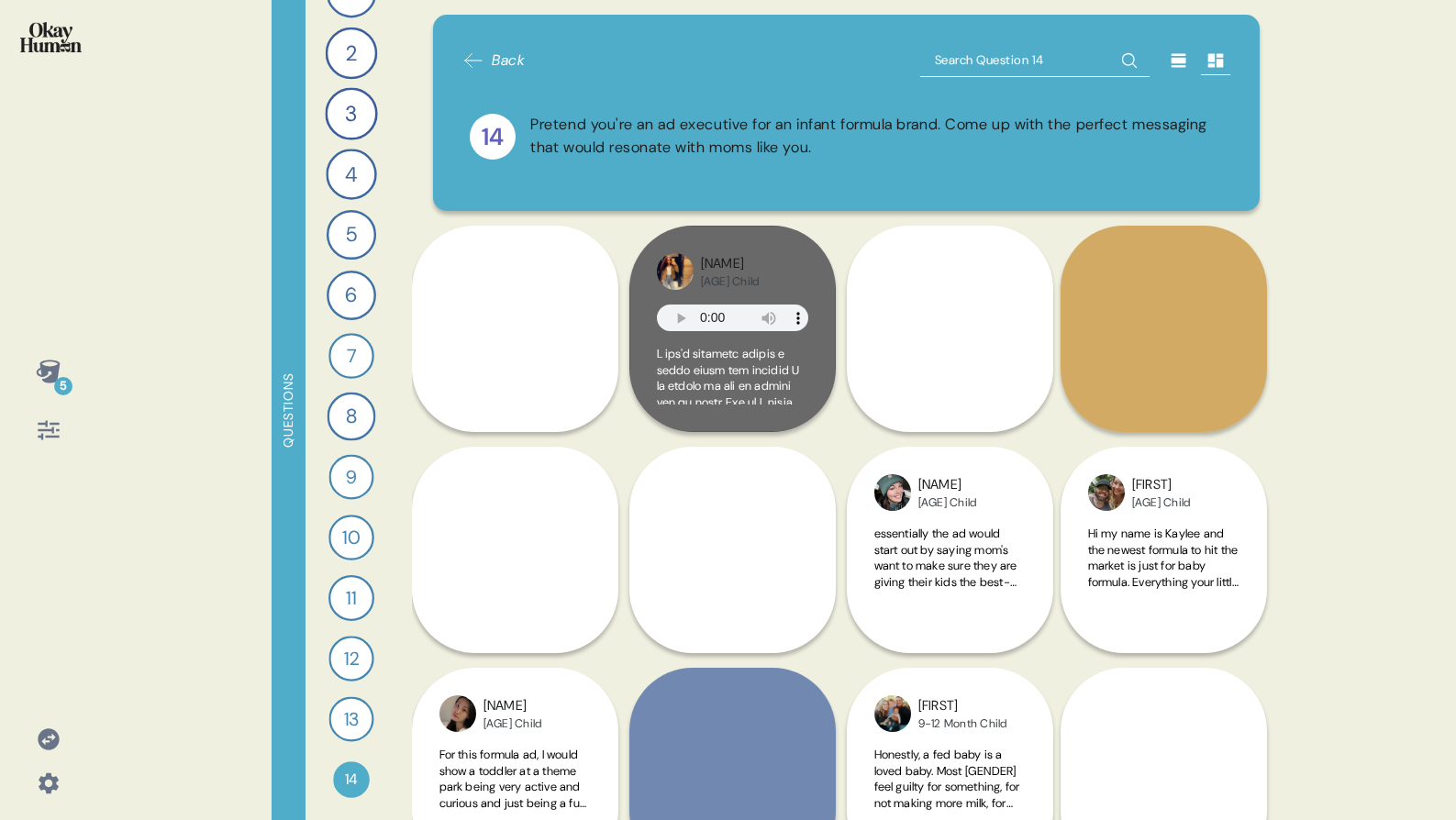 click 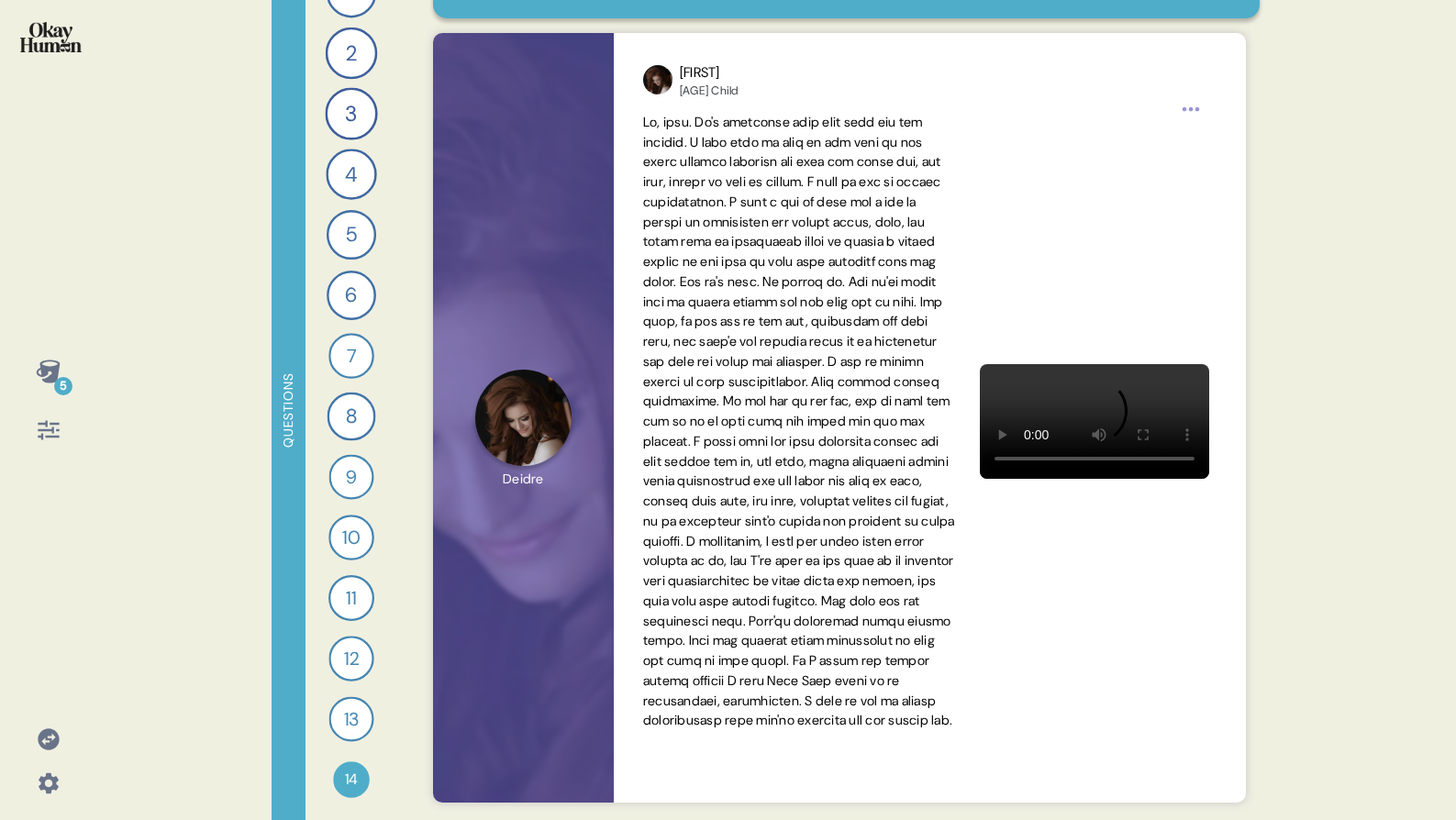 scroll, scrollTop: 194, scrollLeft: 0, axis: vertical 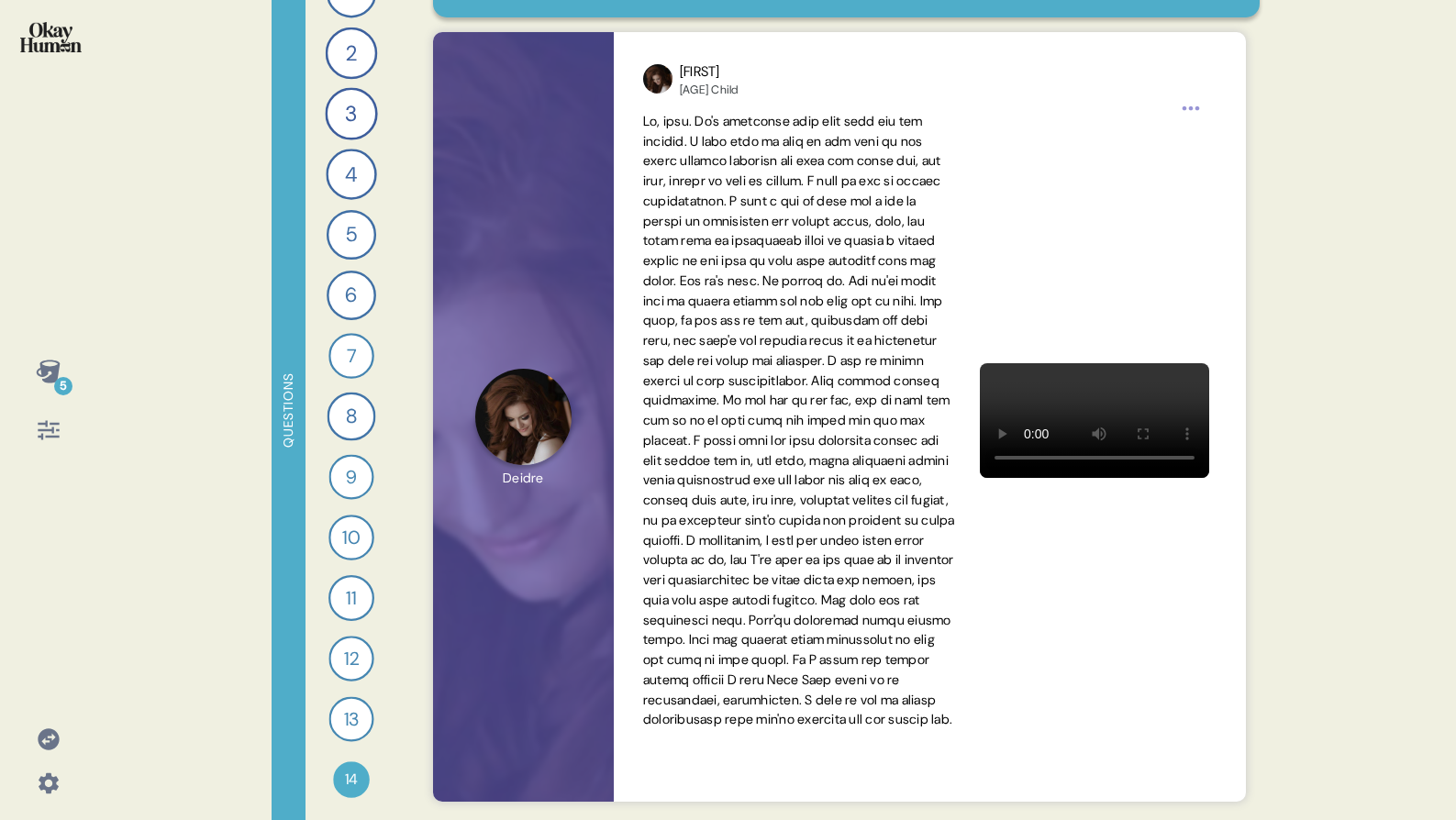 click 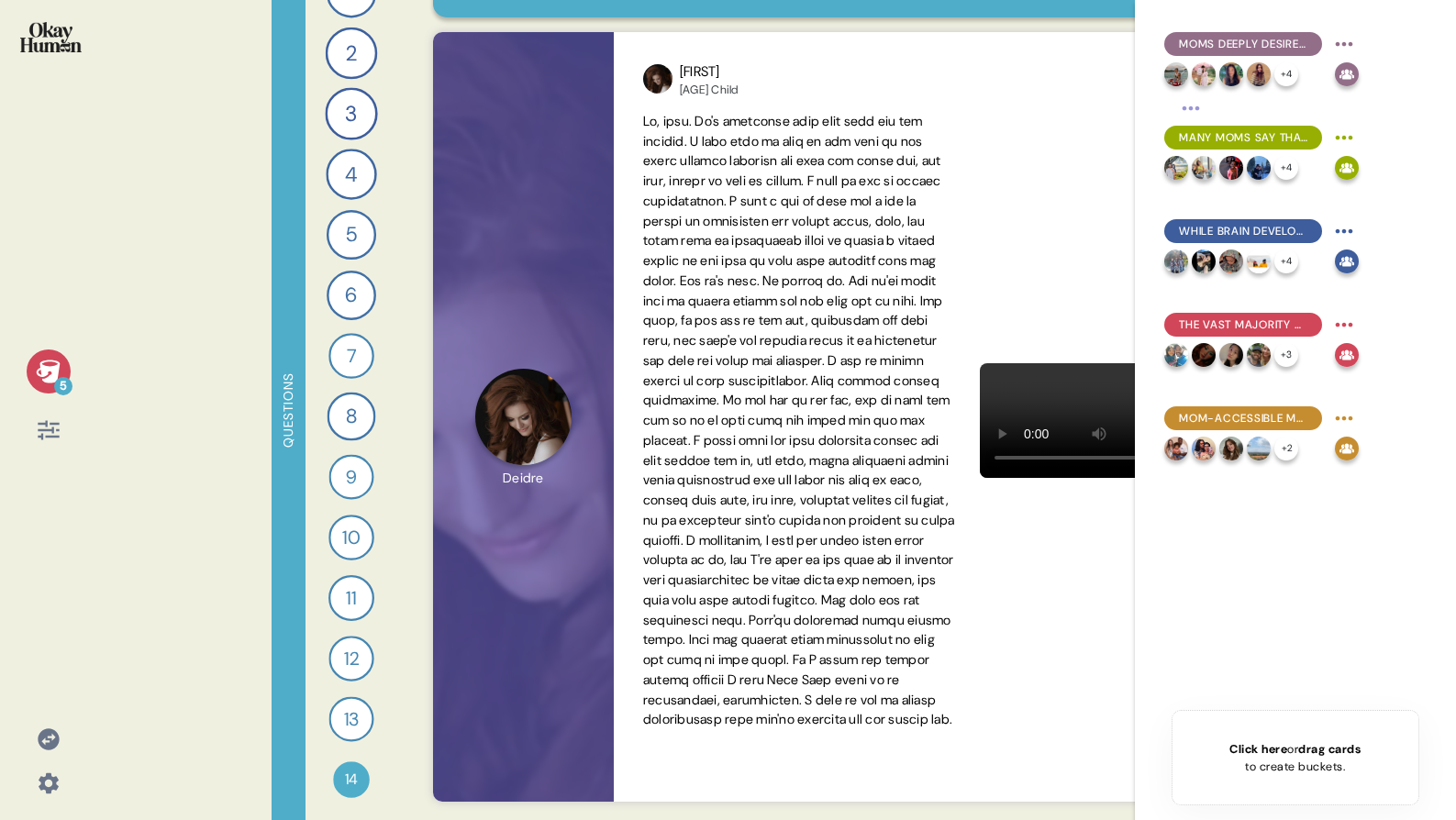 click 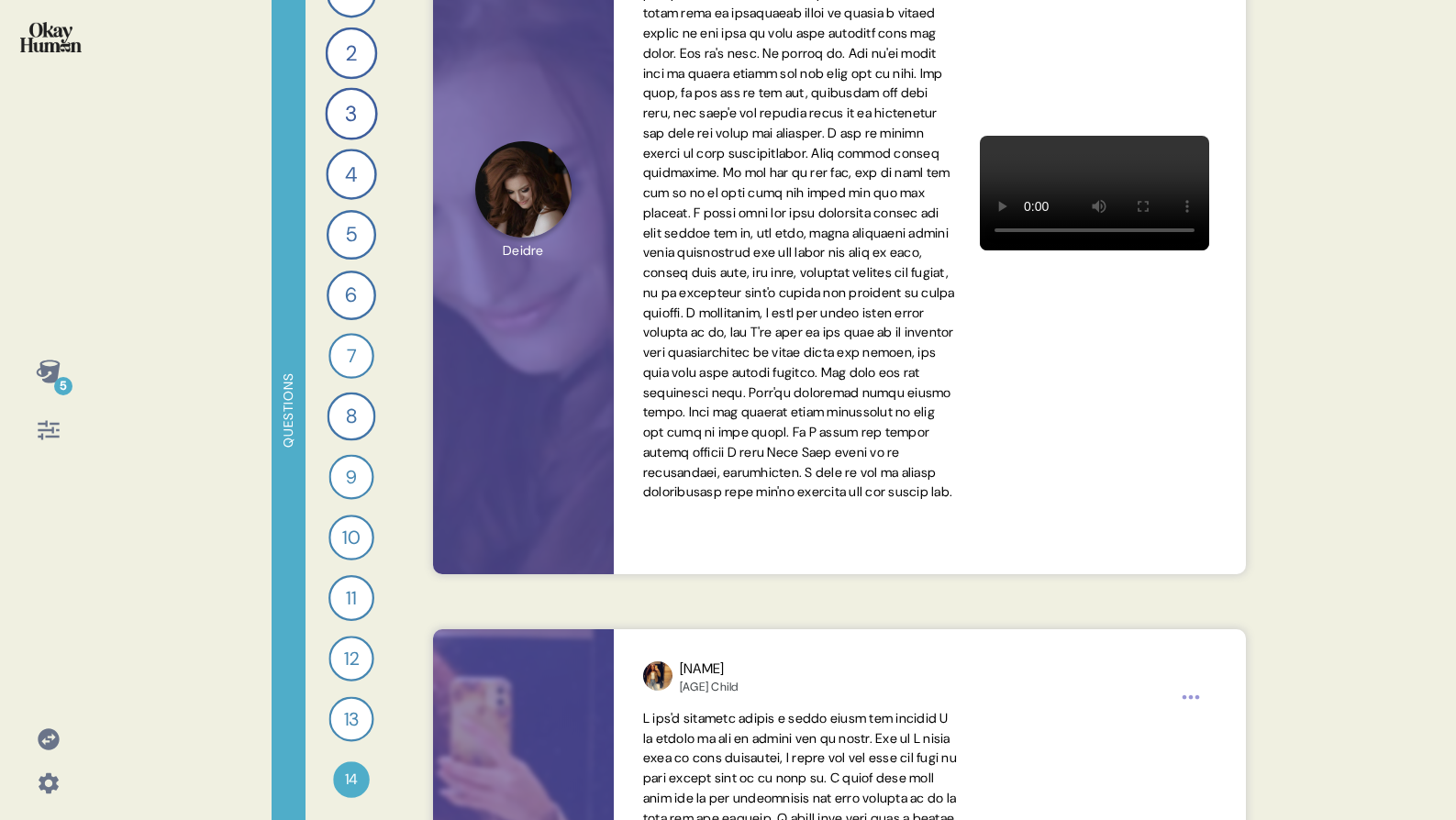 scroll, scrollTop: 585, scrollLeft: 0, axis: vertical 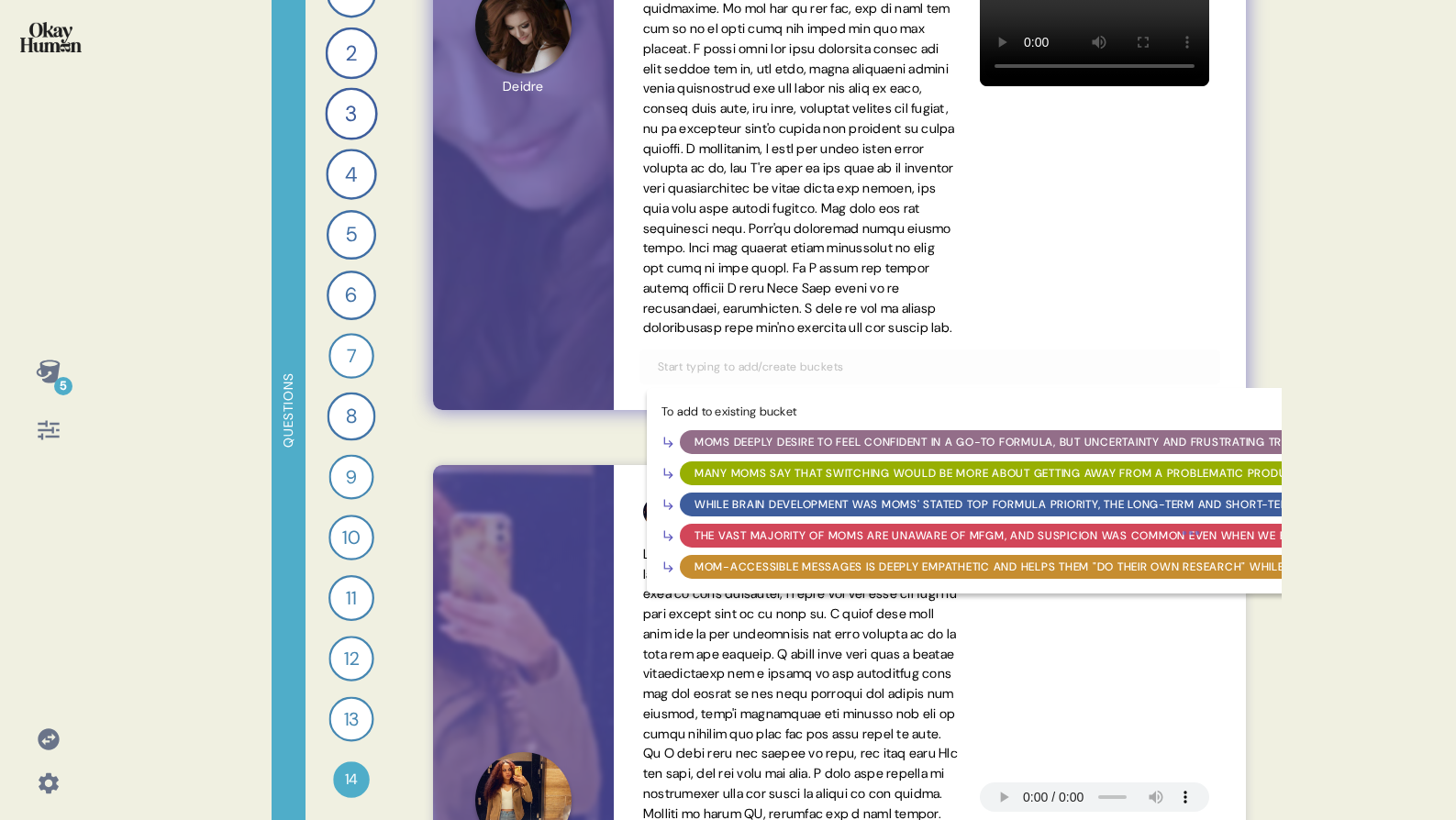 click at bounding box center (929, 367) 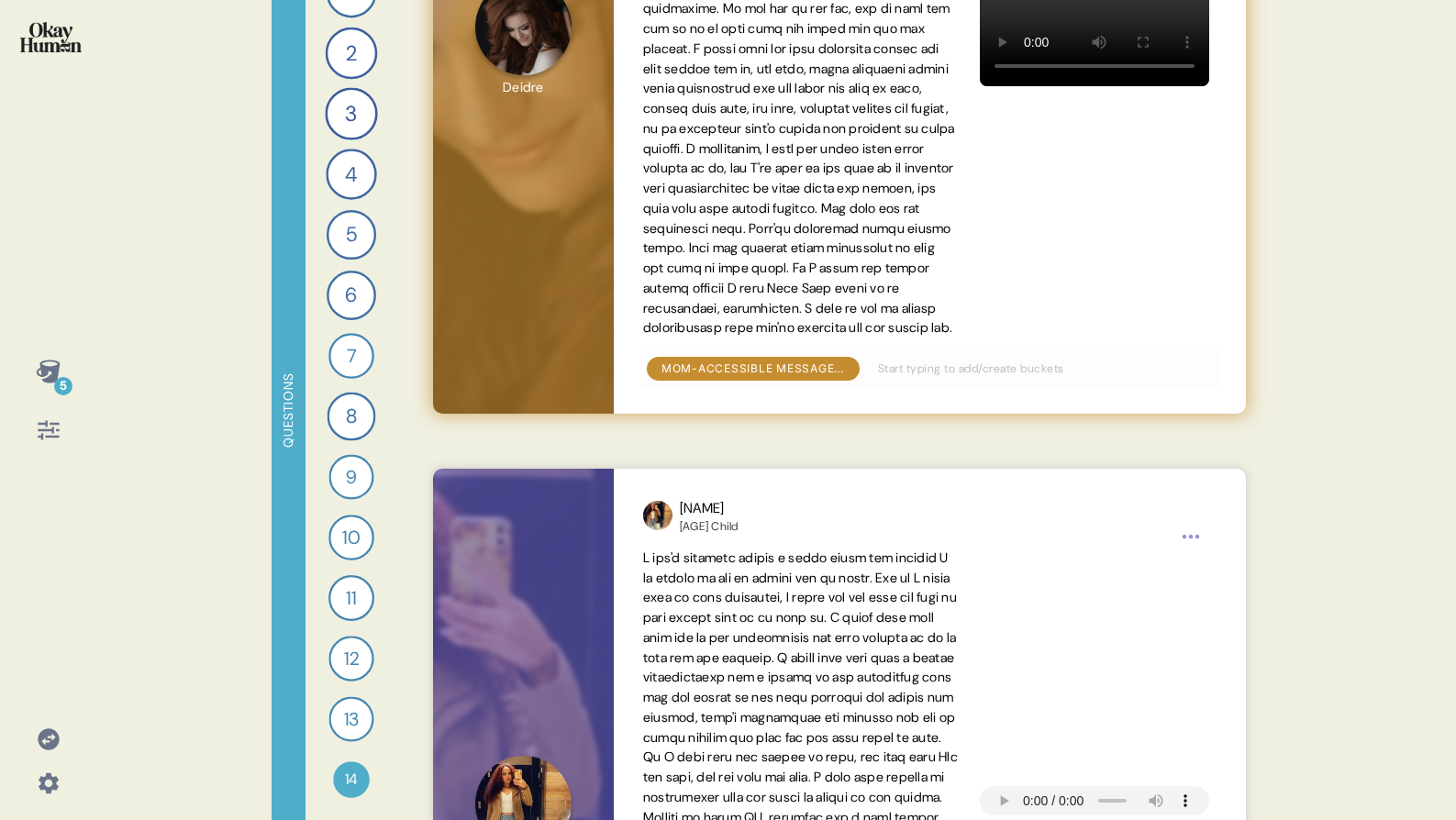 click 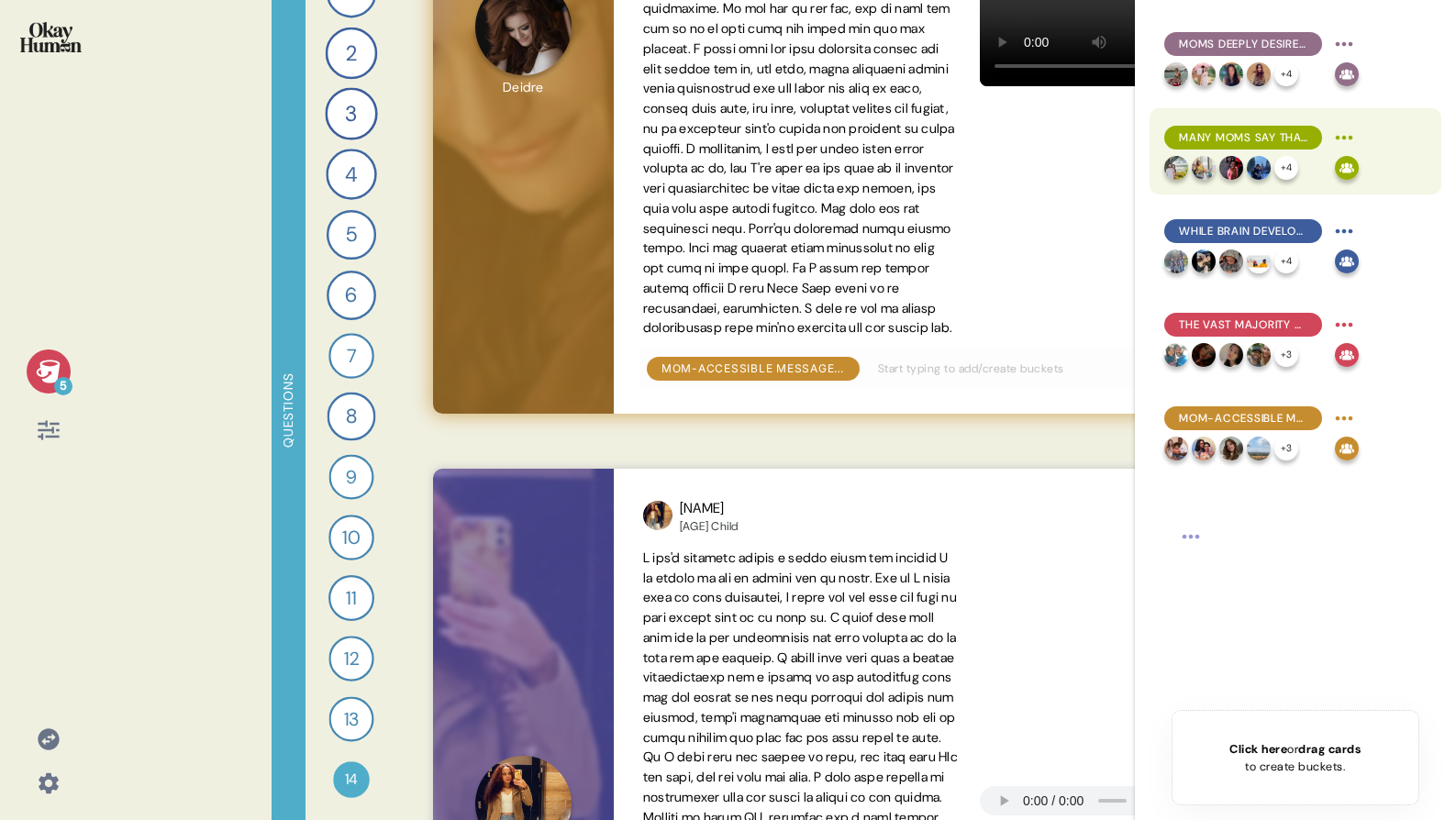 click on "Many moms say that switching would be more about getting away from a problematic product than moving towards an exciting new one." at bounding box center (1261, 138) 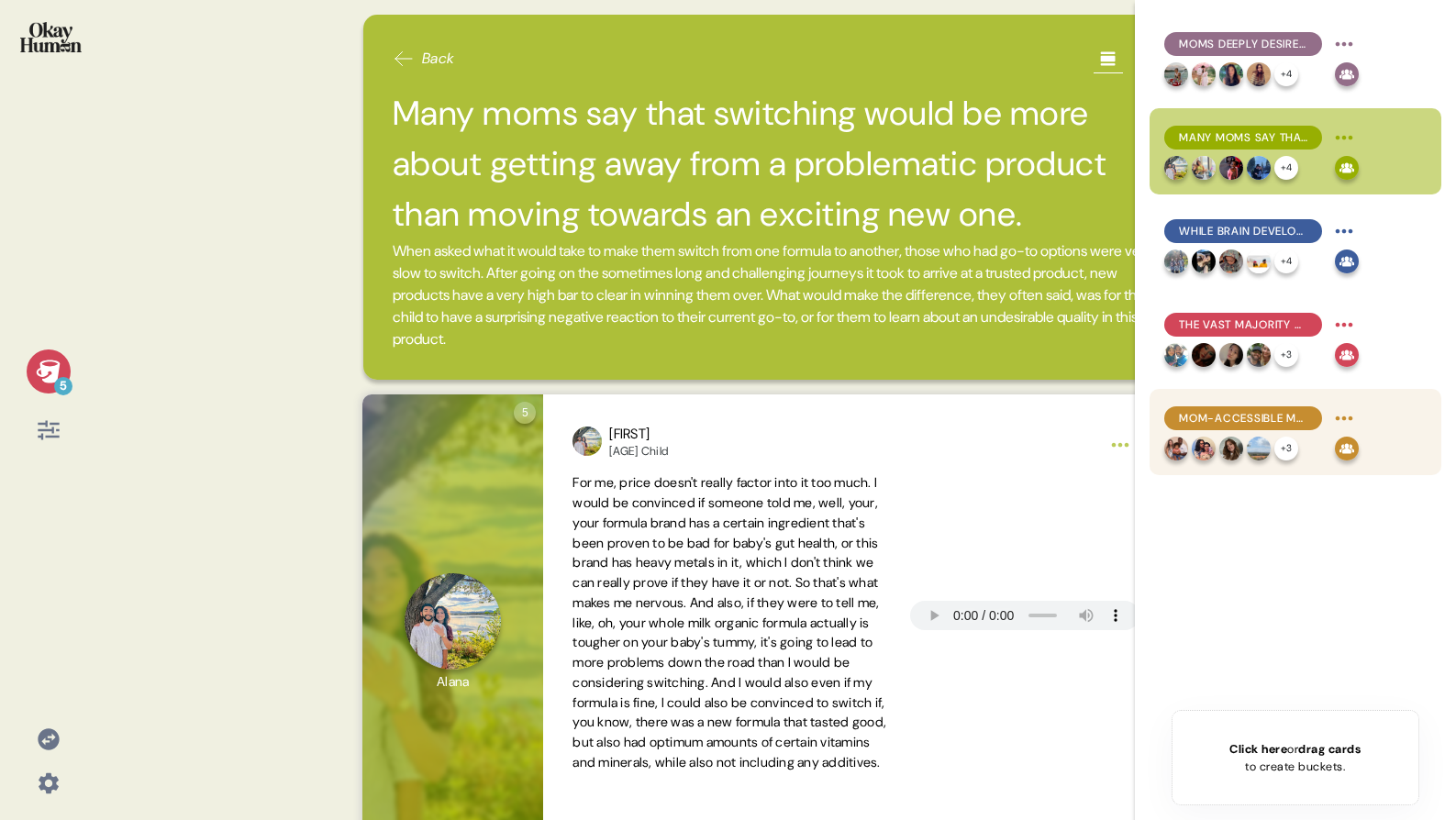 click on "Mom-accessible messages is deeply empathetic and helps them "do their own research" while steering clear of "alphabet soup" territory." at bounding box center (1243, 418) 